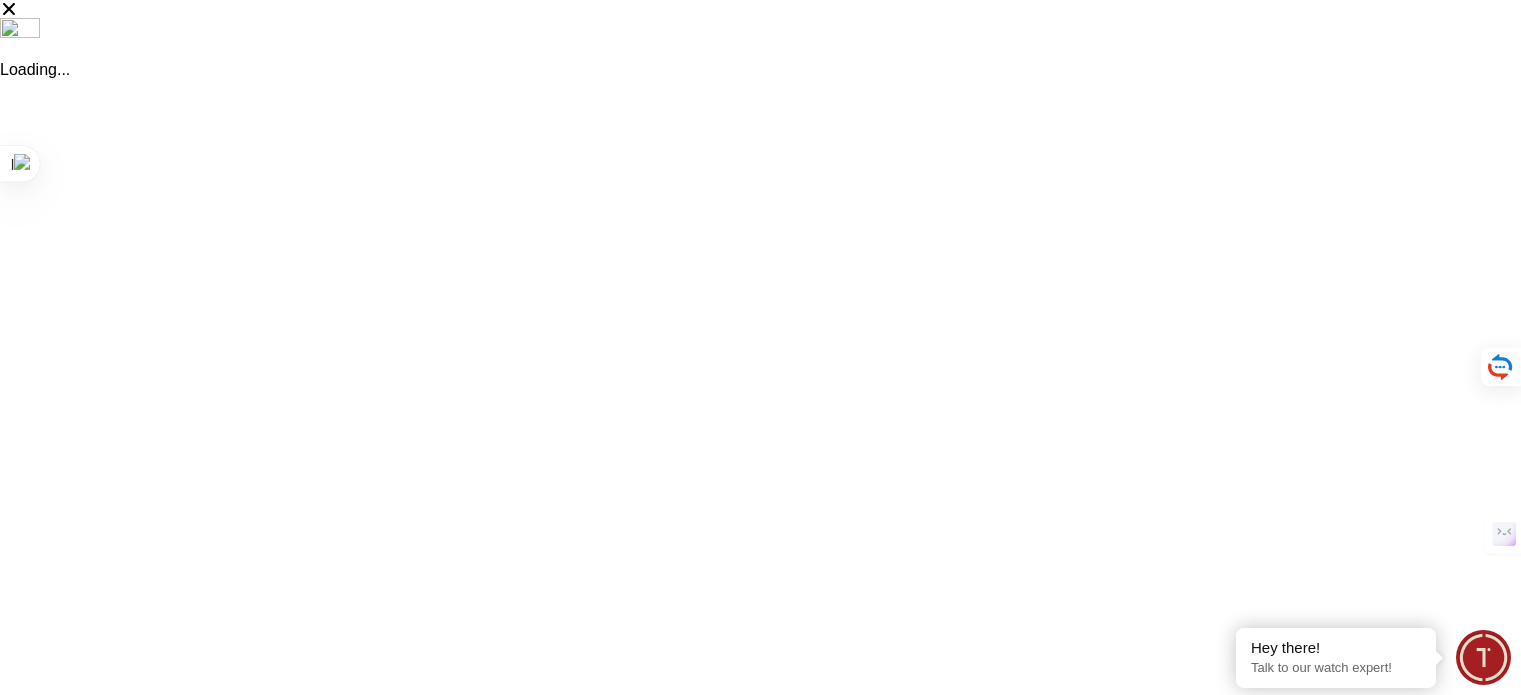 scroll, scrollTop: 0, scrollLeft: 0, axis: both 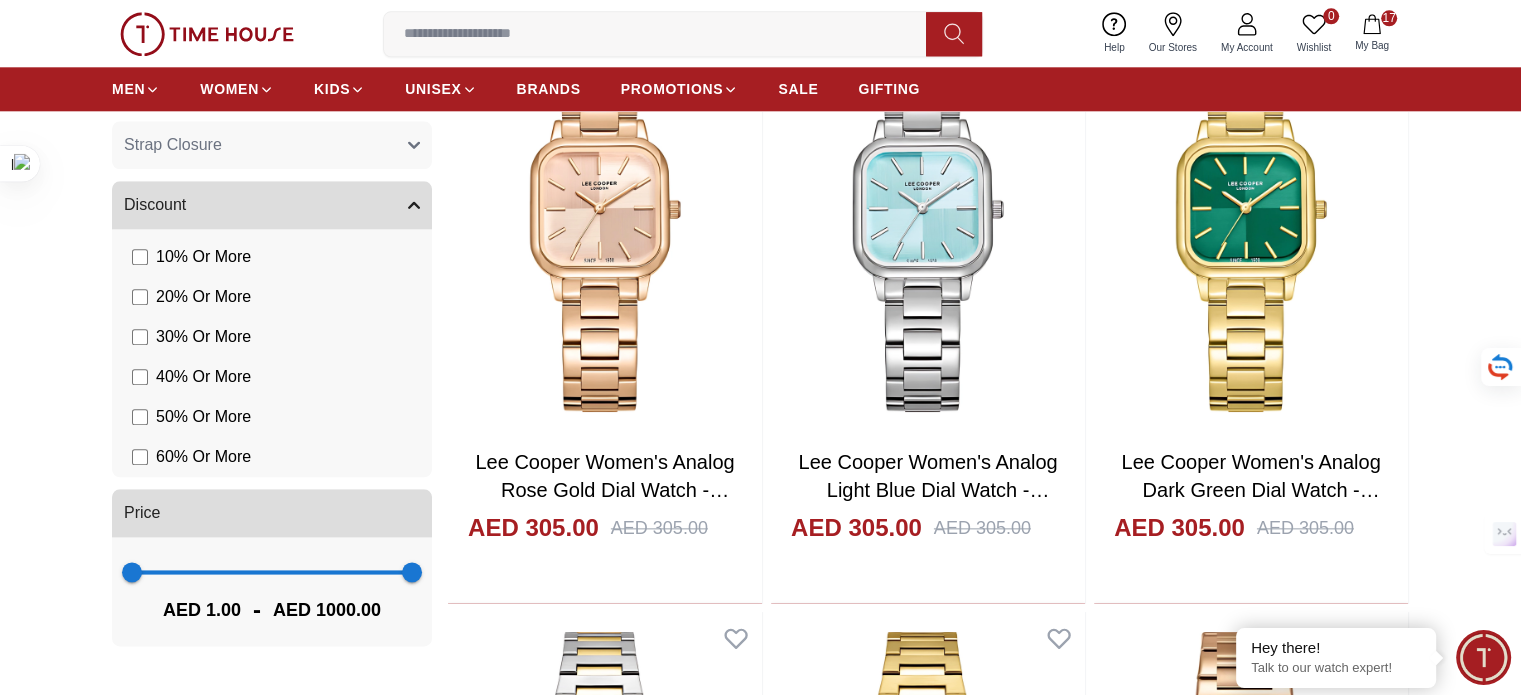 click on "Add to cart" at bounding box center [927, 2951] 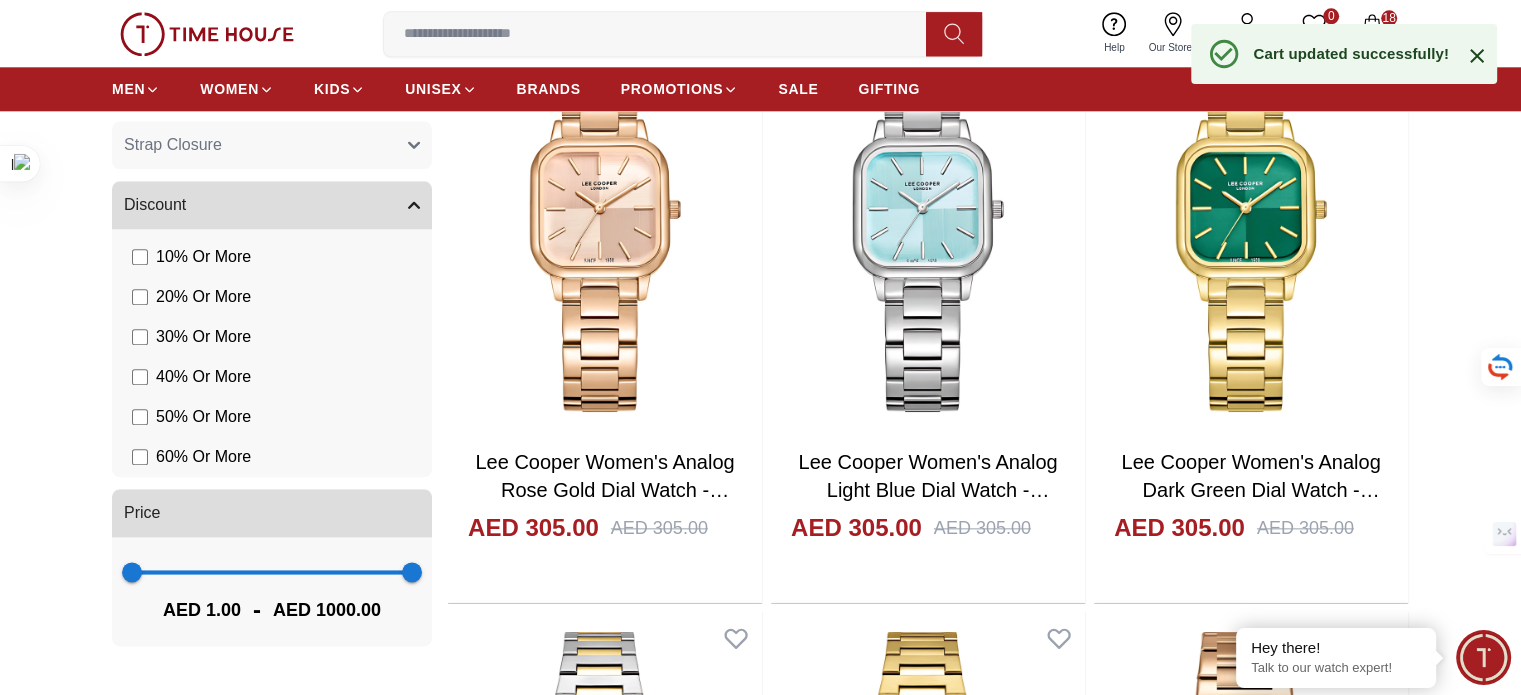 click on "Add to cart" at bounding box center [604, 2951] 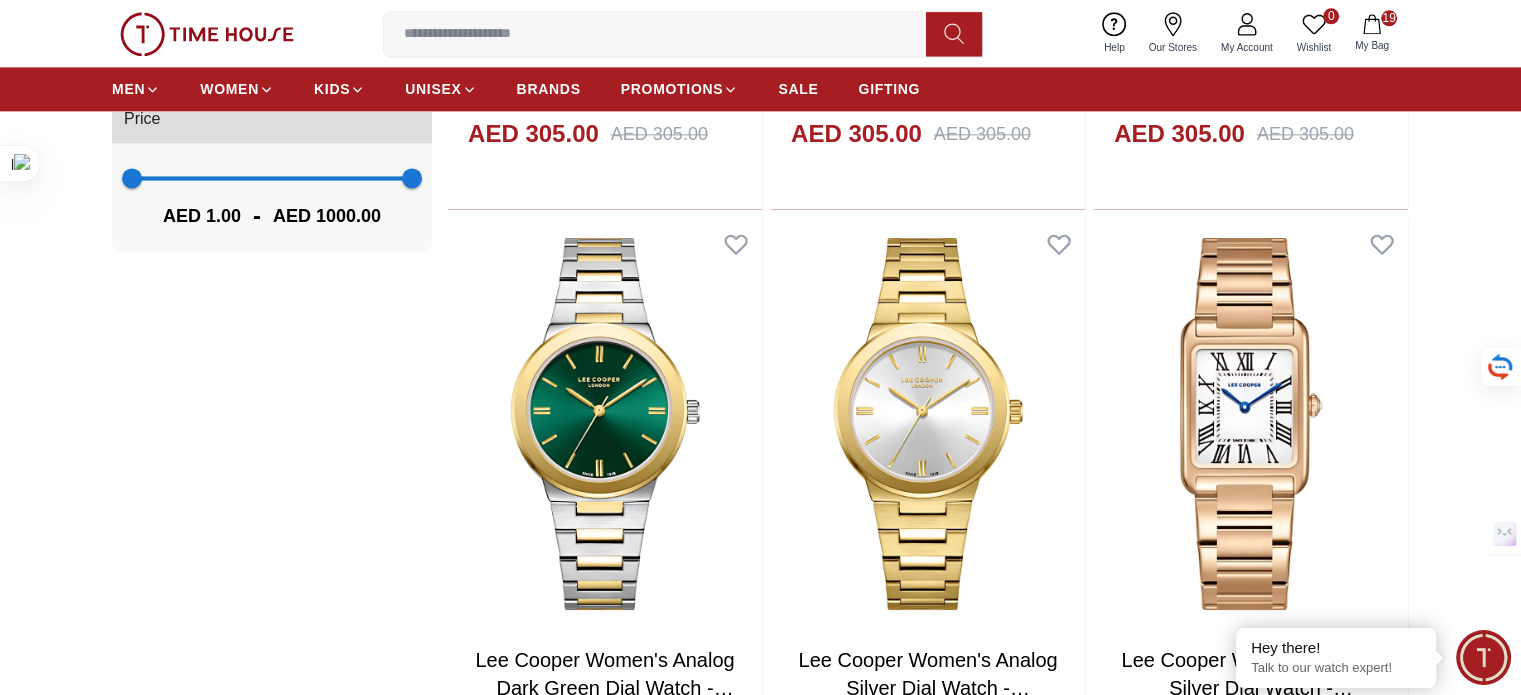 scroll, scrollTop: 2782, scrollLeft: 0, axis: vertical 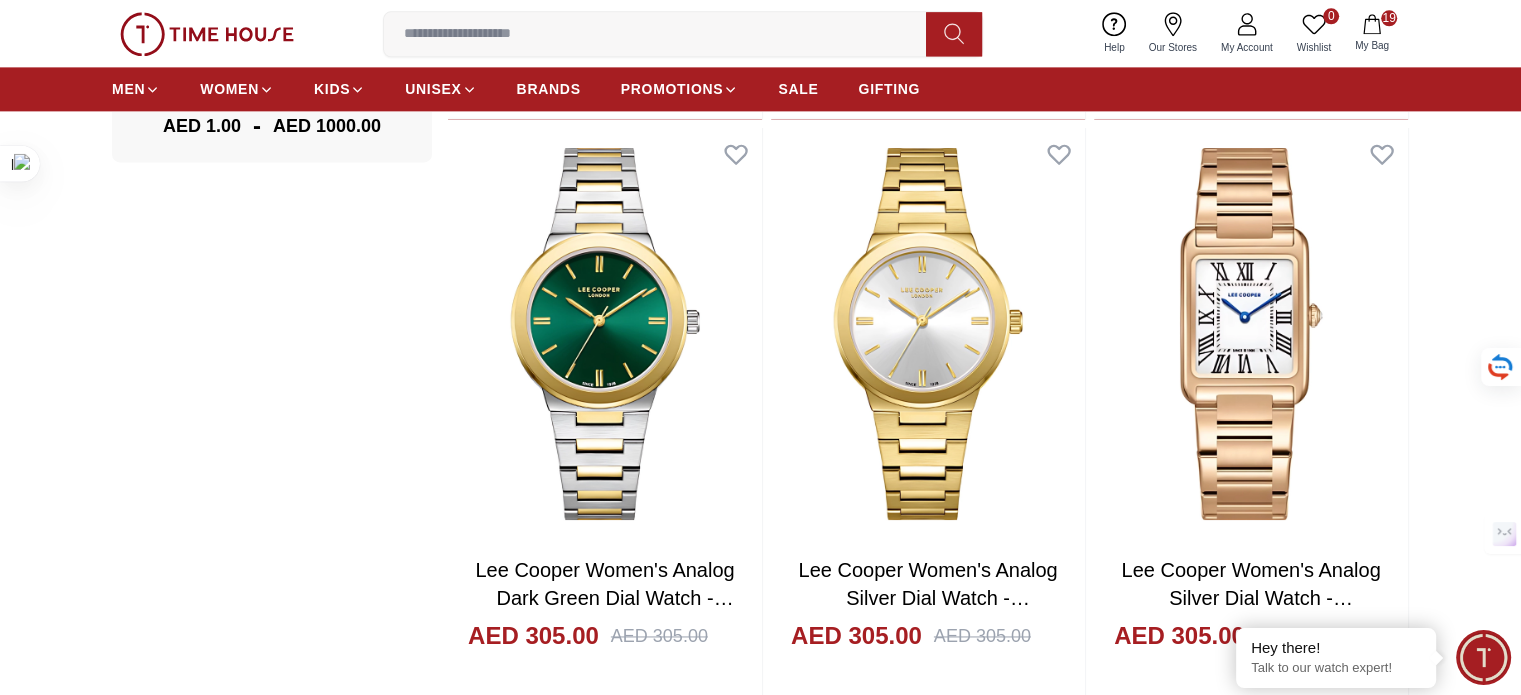 click on "Add to cart" at bounding box center (1250, 2467) 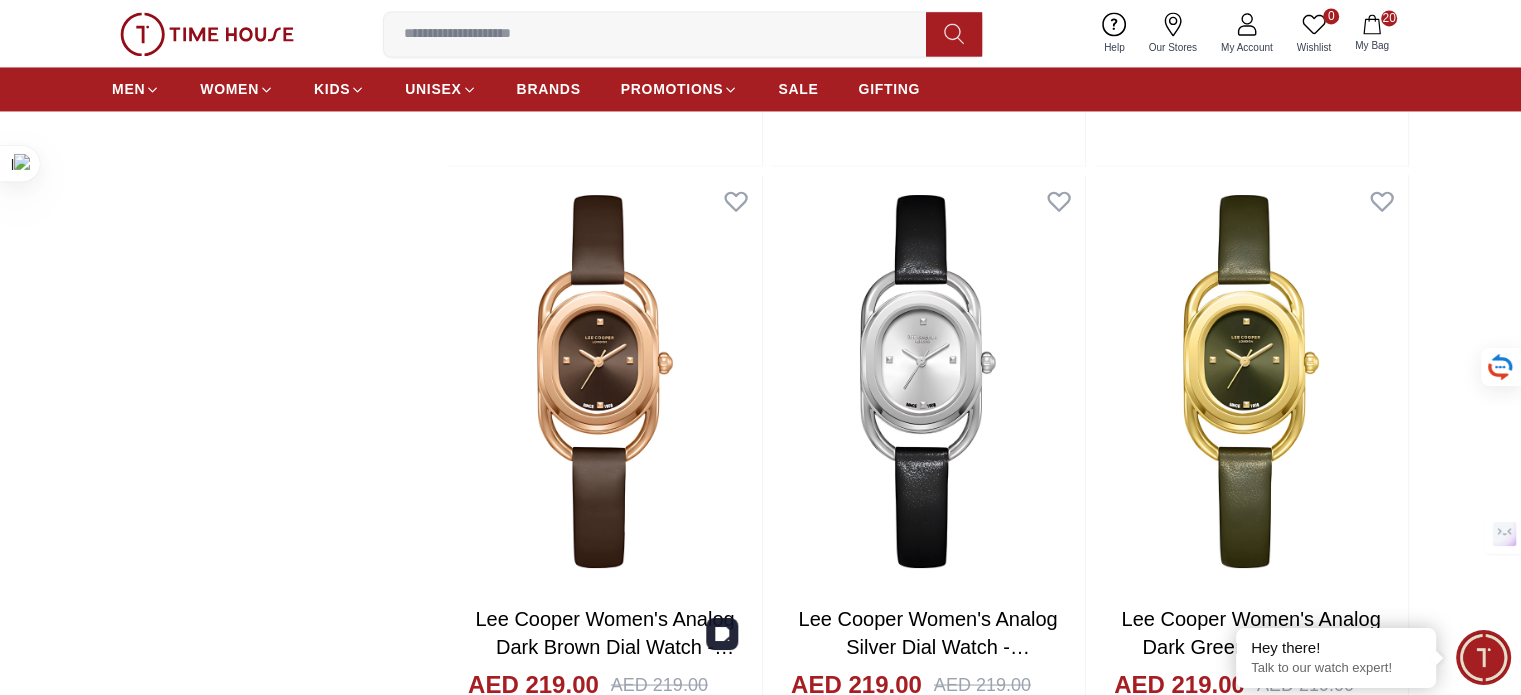 scroll, scrollTop: 3326, scrollLeft: 0, axis: vertical 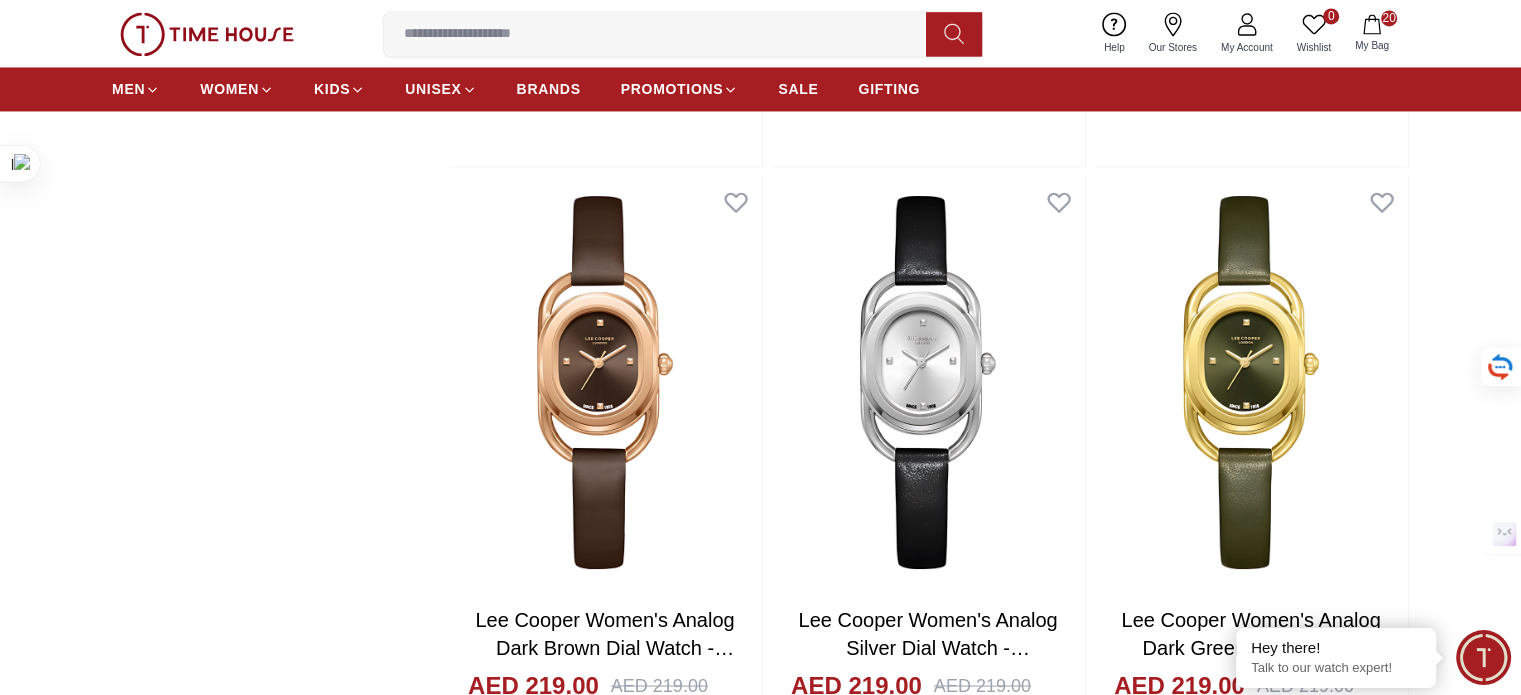 click on "Add to cart" at bounding box center [604, 3702] 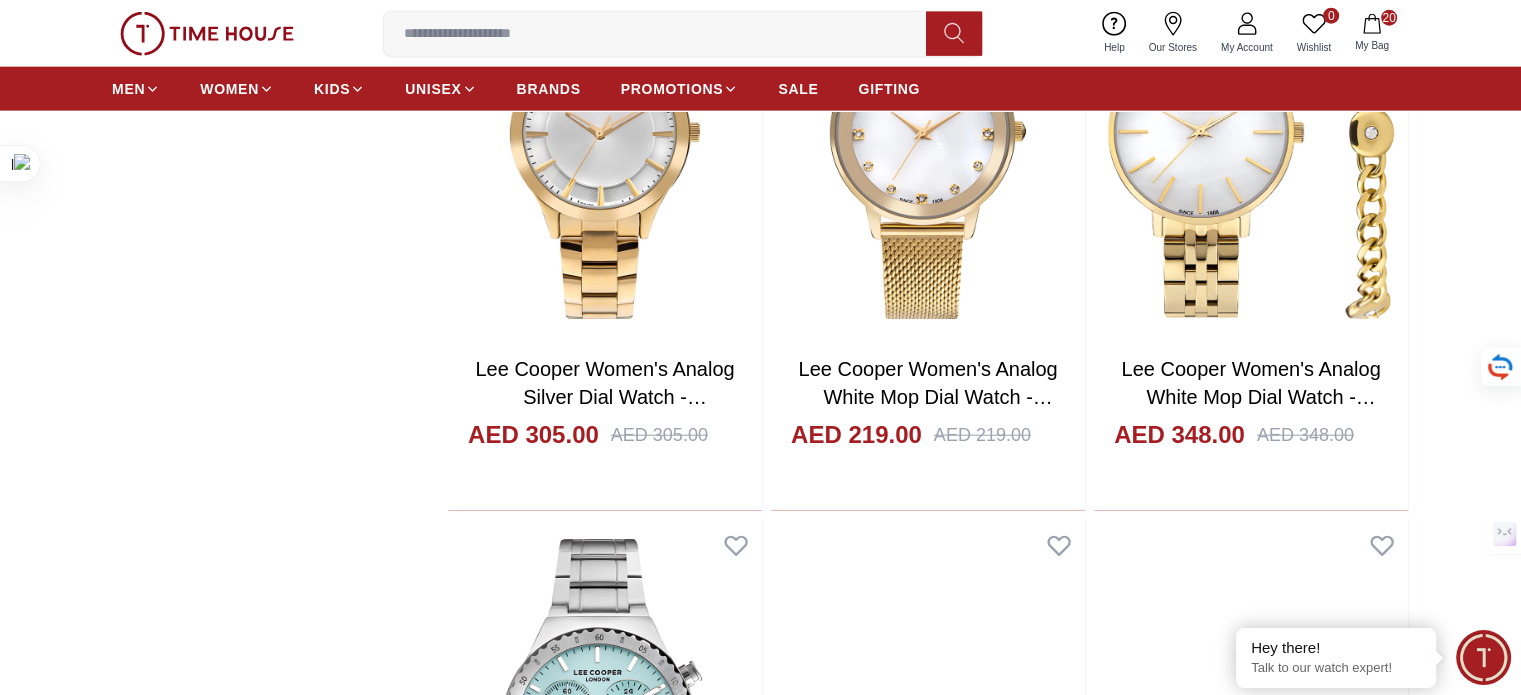 scroll, scrollTop: 4768, scrollLeft: 0, axis: vertical 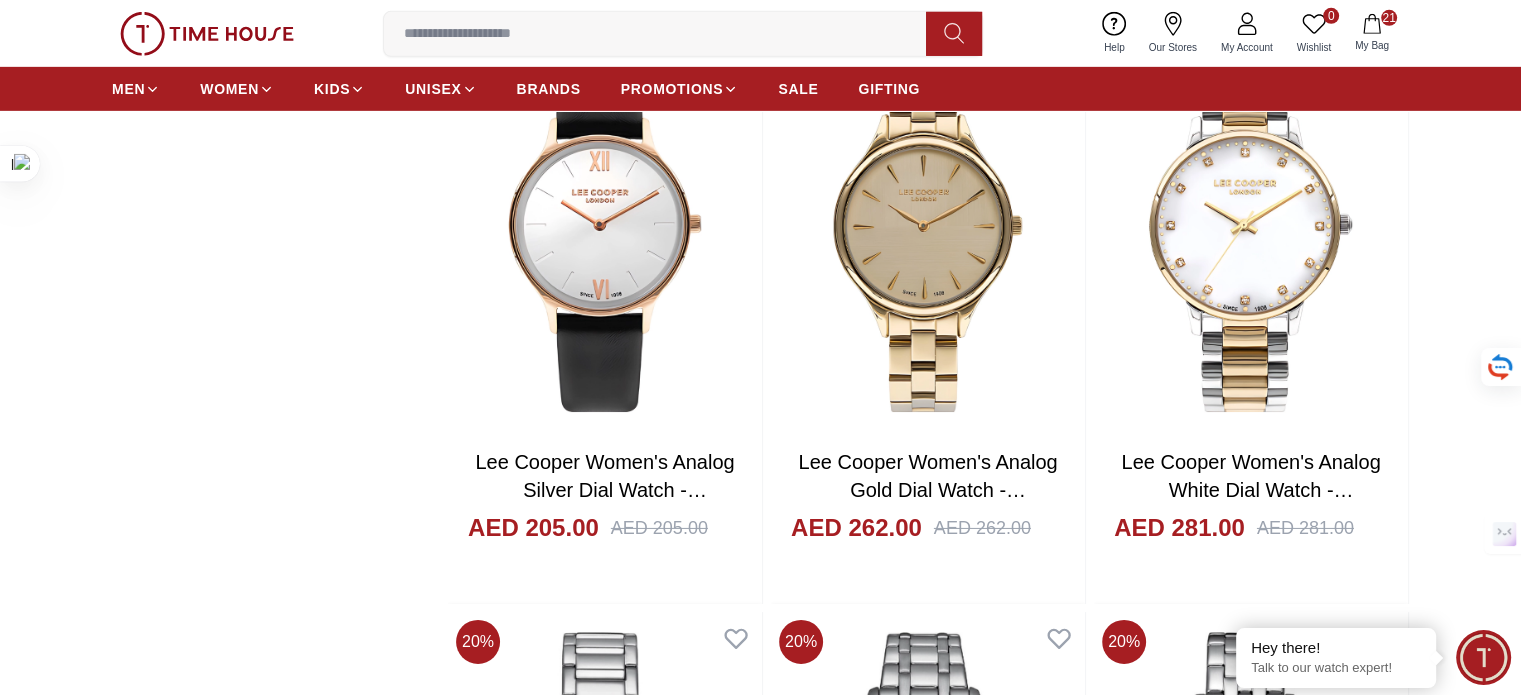 click on "Add to cart" at bounding box center [604, 4731] 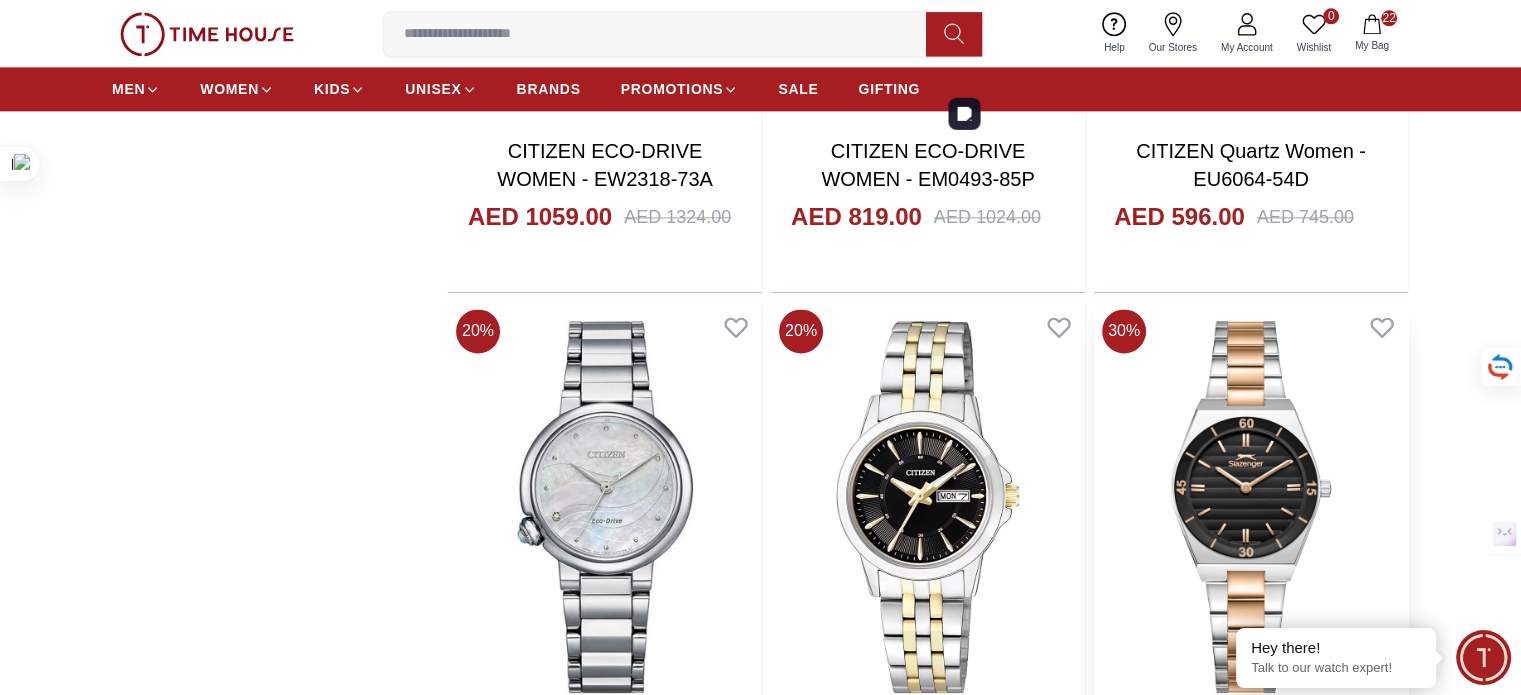 scroll, scrollTop: 10316, scrollLeft: 0, axis: vertical 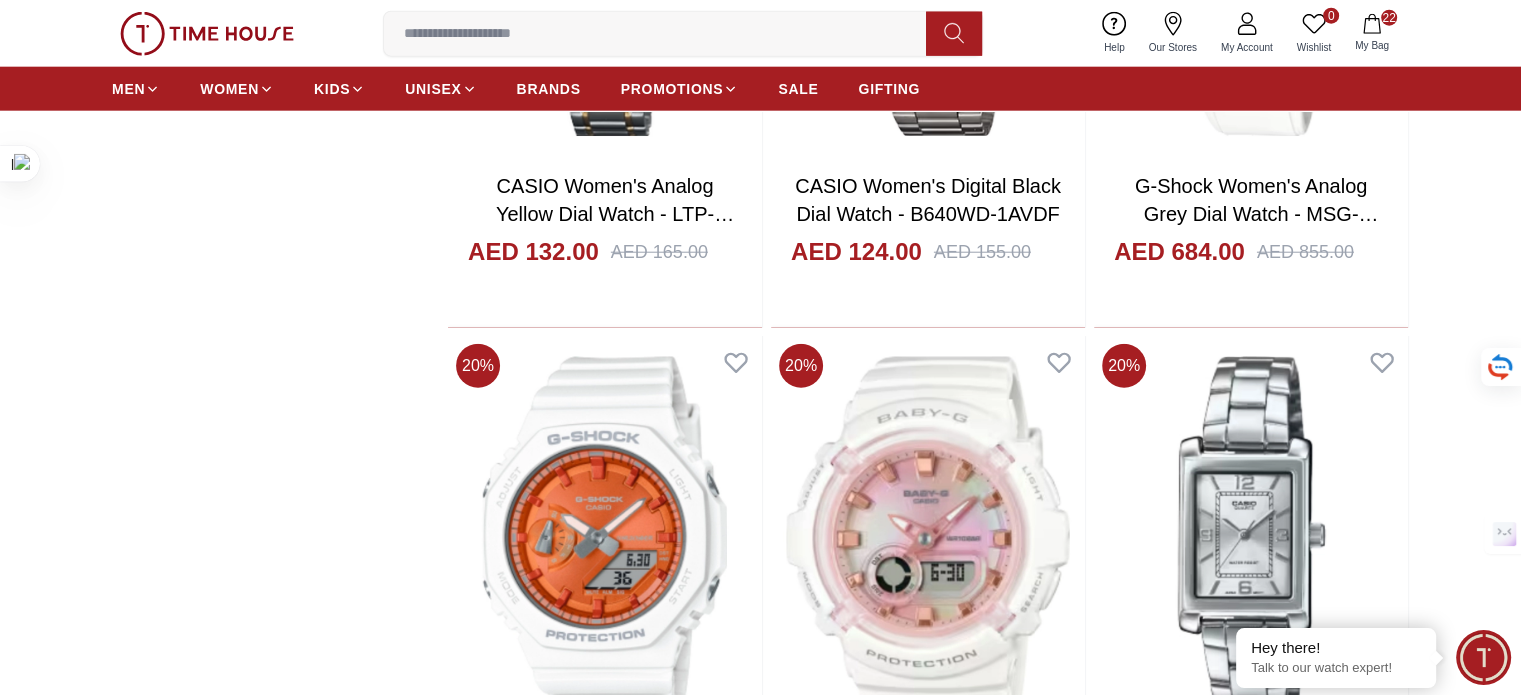 click on "Add to cart" at bounding box center [1250, 8011] 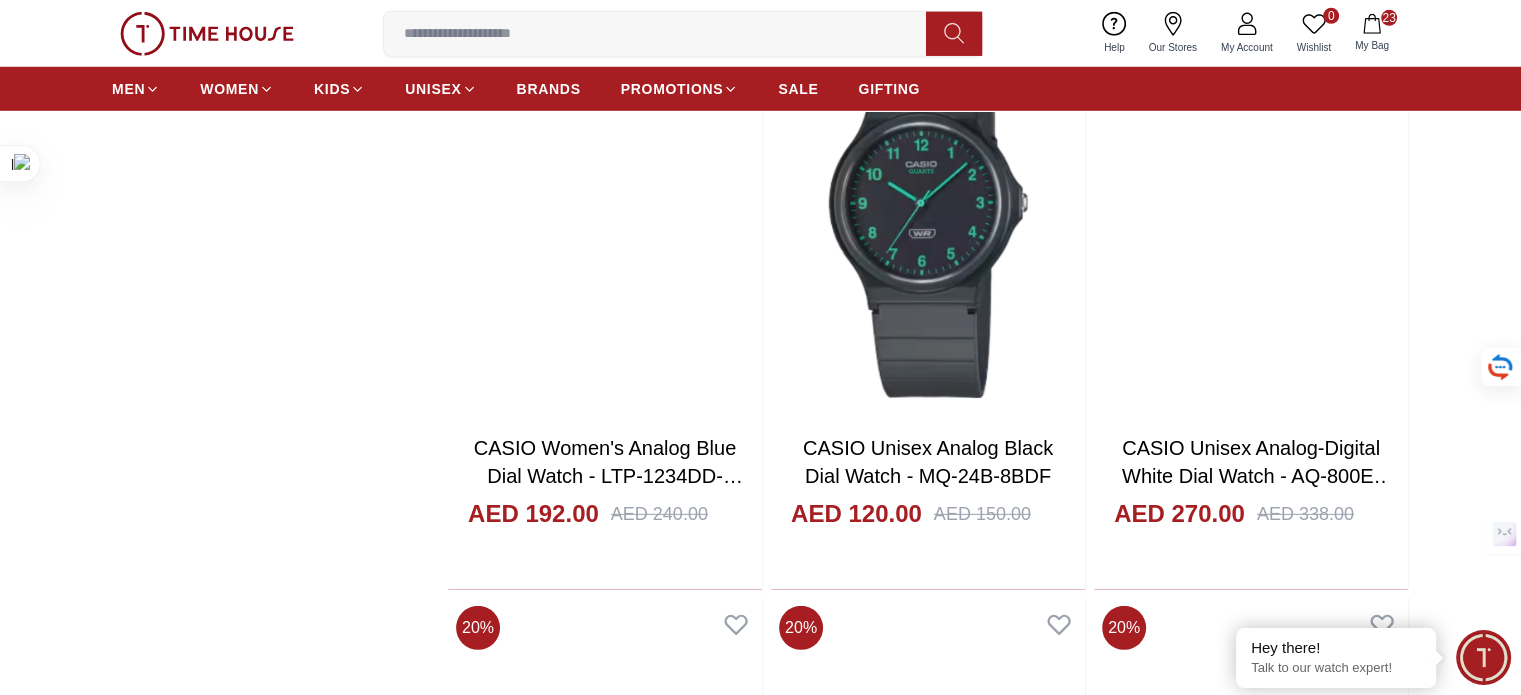 scroll, scrollTop: 13724, scrollLeft: 0, axis: vertical 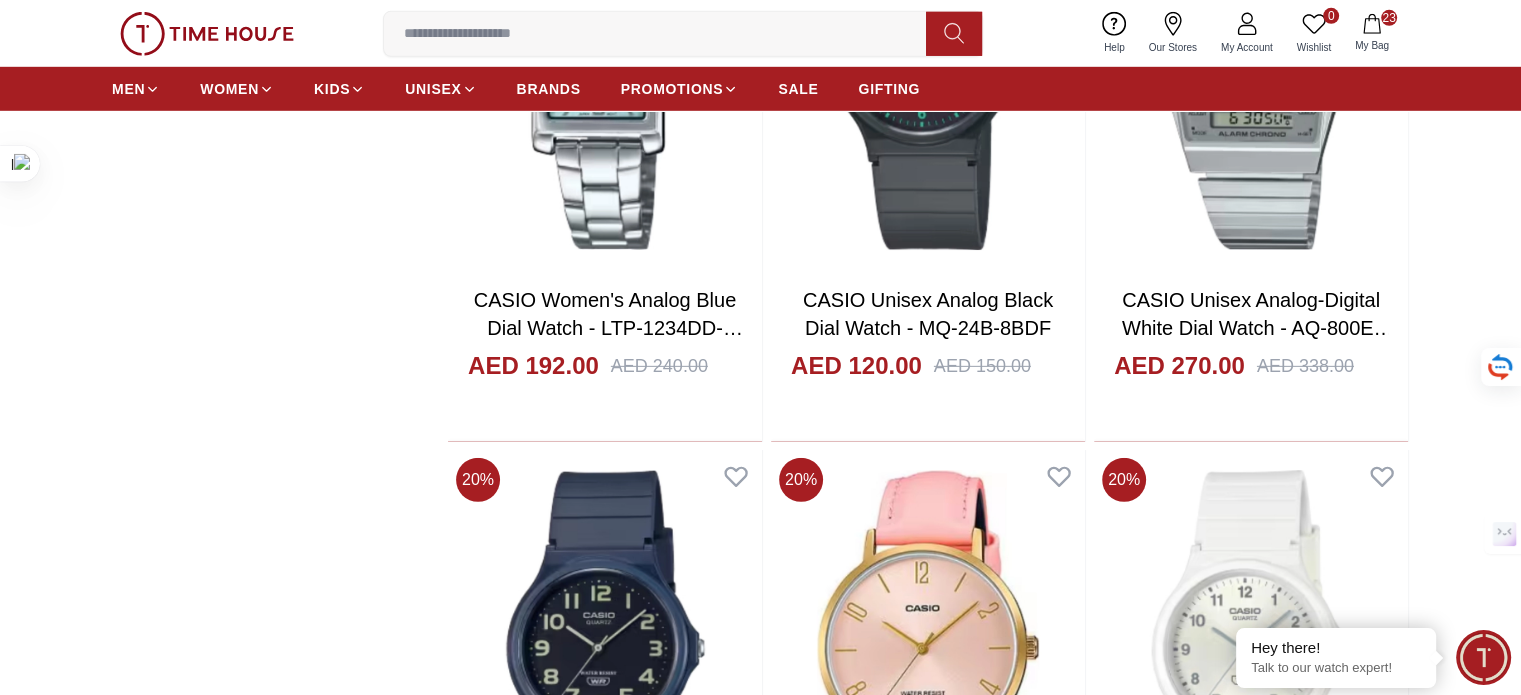 click on "Add to cart" at bounding box center (927, 8718) 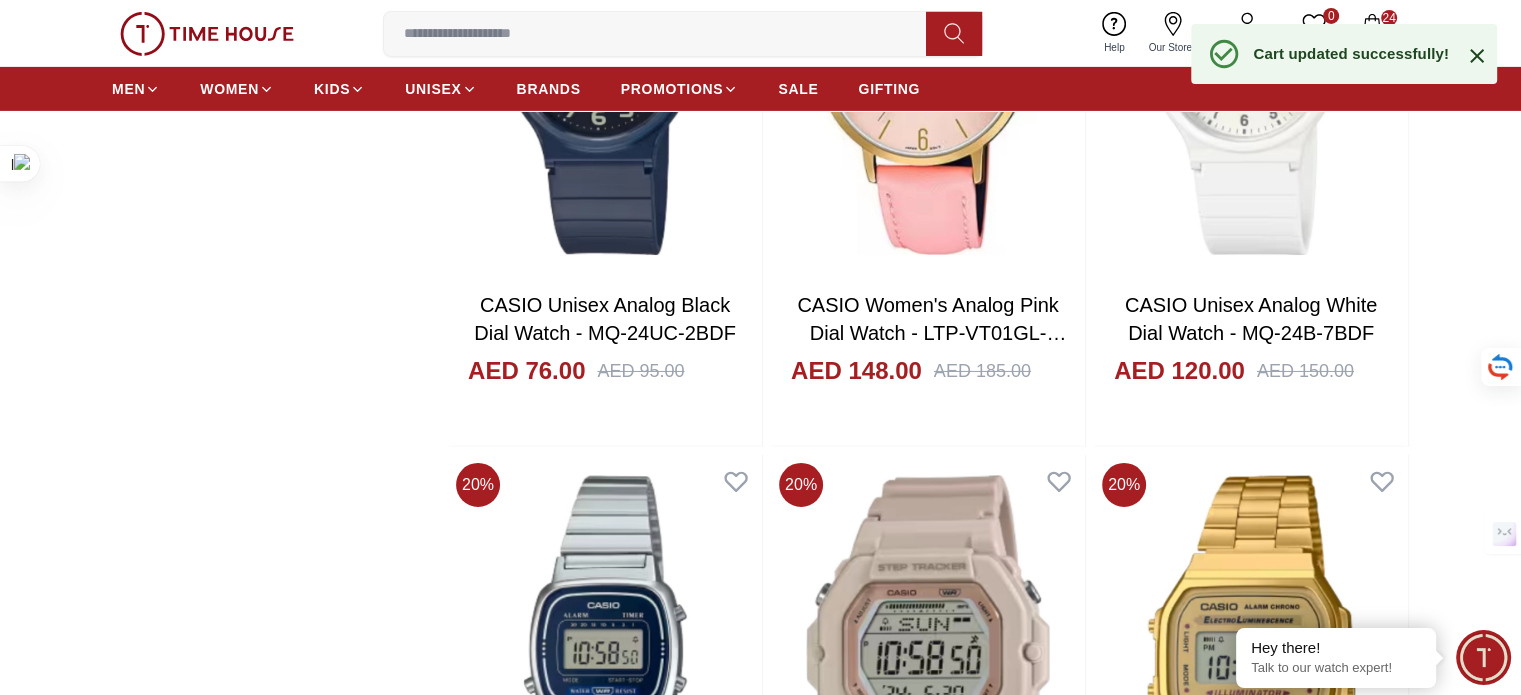 scroll, scrollTop: 14254, scrollLeft: 0, axis: vertical 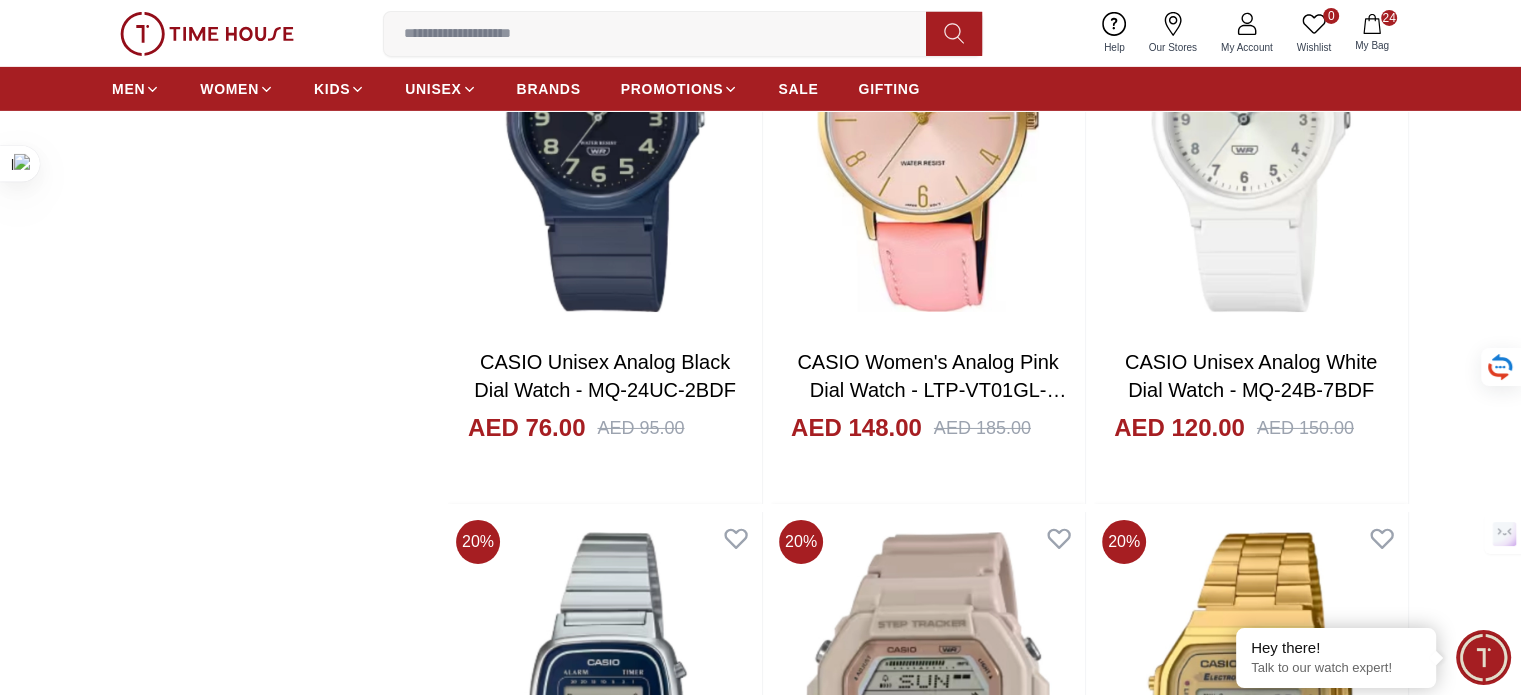 click on "Add to cart" at bounding box center (604, 8781) 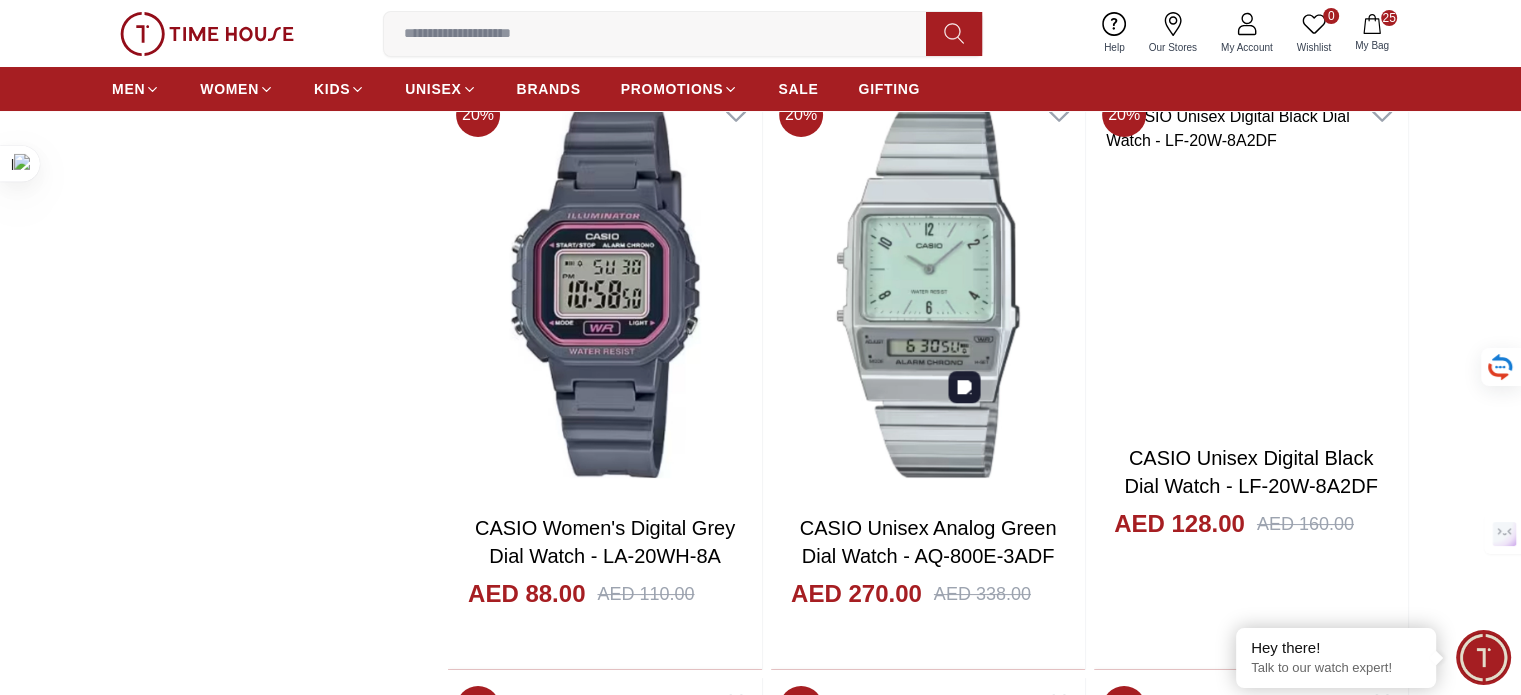 scroll, scrollTop: 15276, scrollLeft: 0, axis: vertical 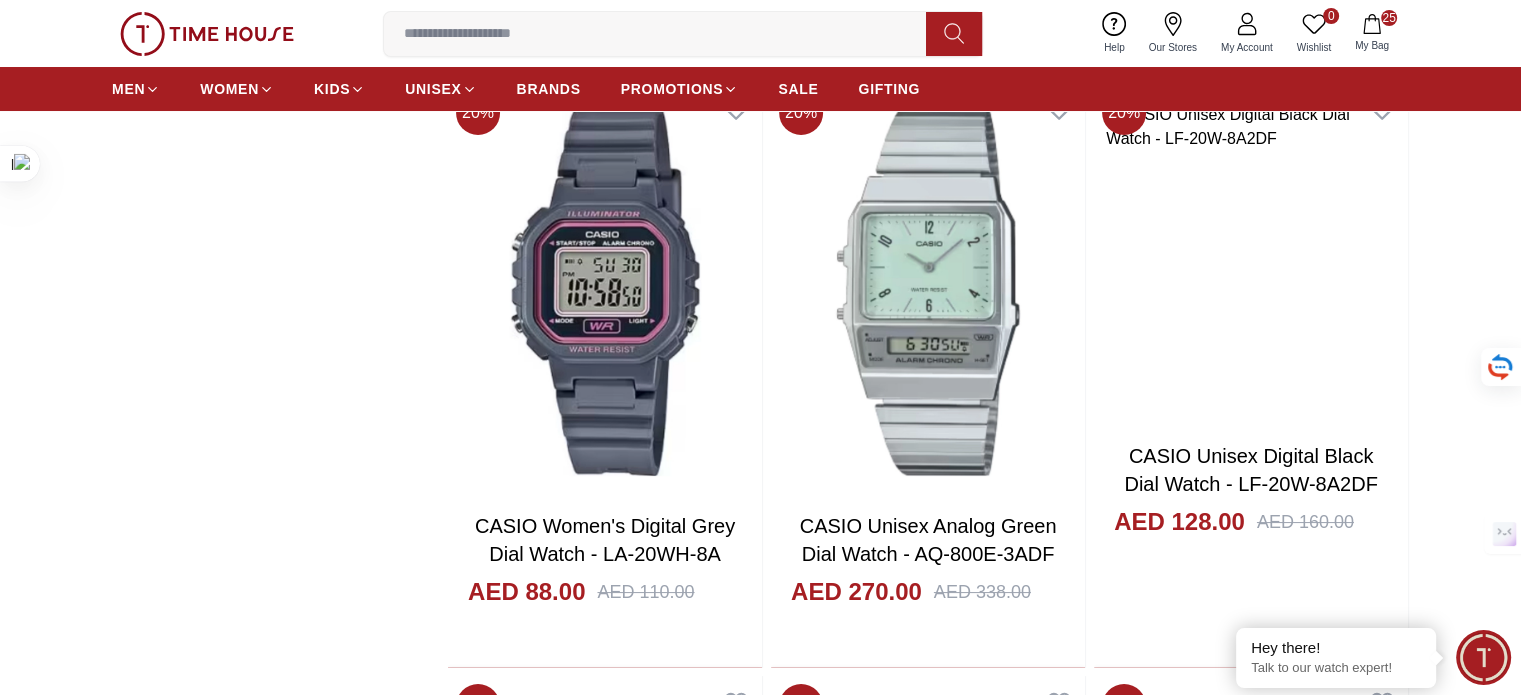 click on "Add to cart" at bounding box center [604, 9537] 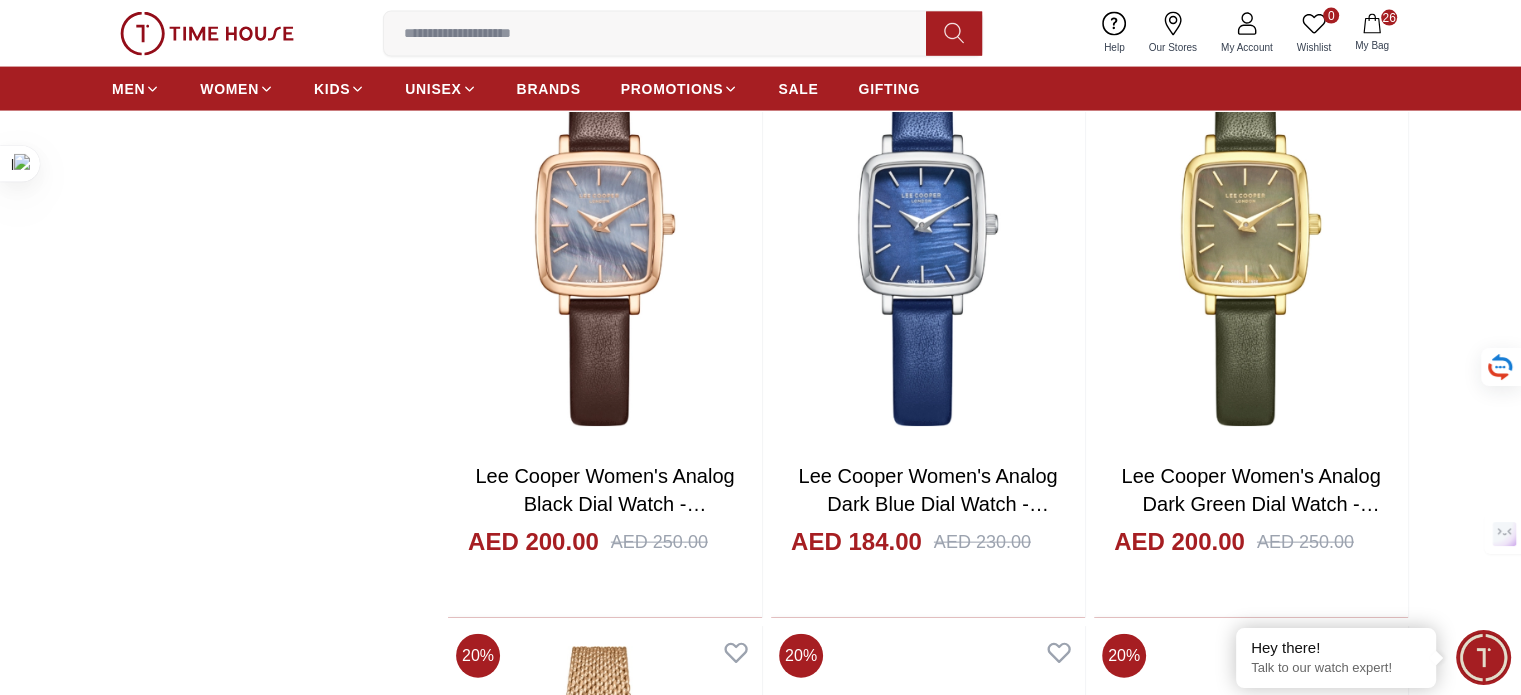scroll, scrollTop: 19479, scrollLeft: 0, axis: vertical 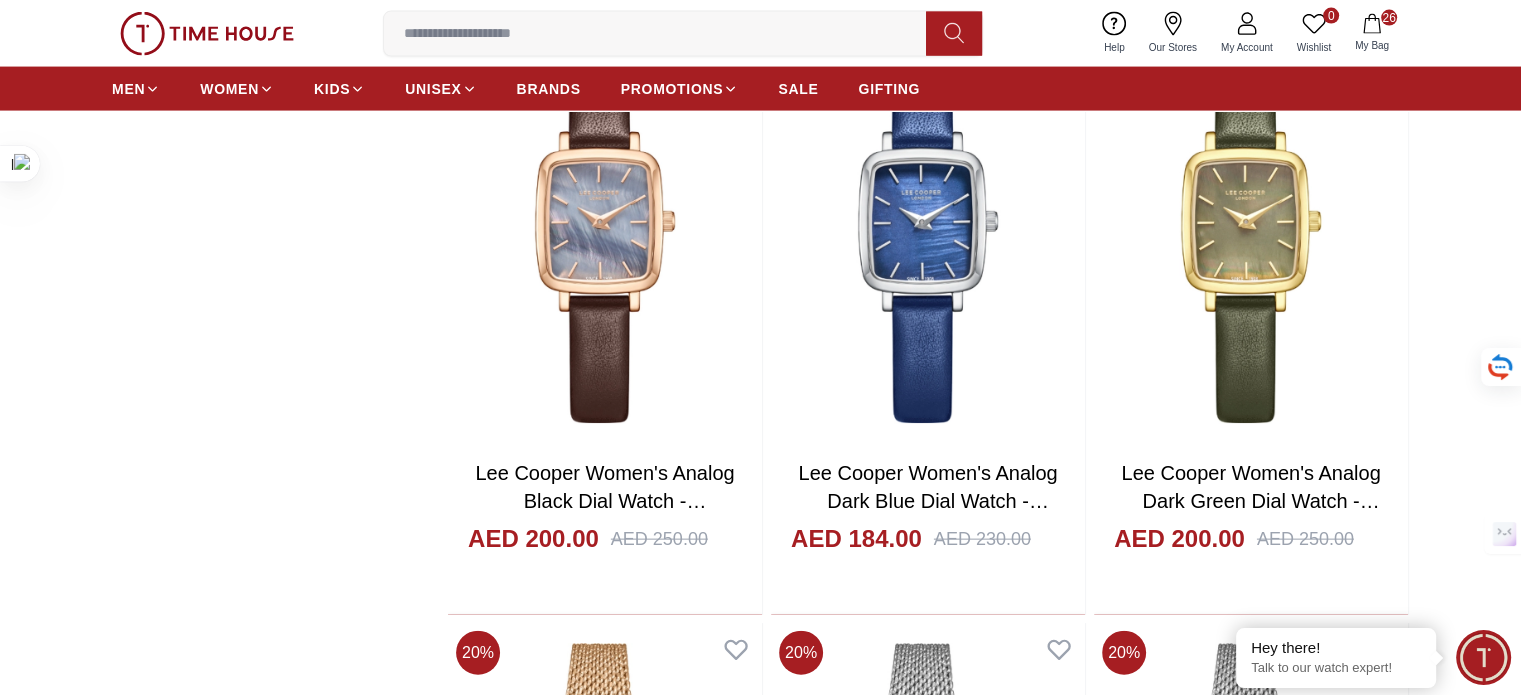 click 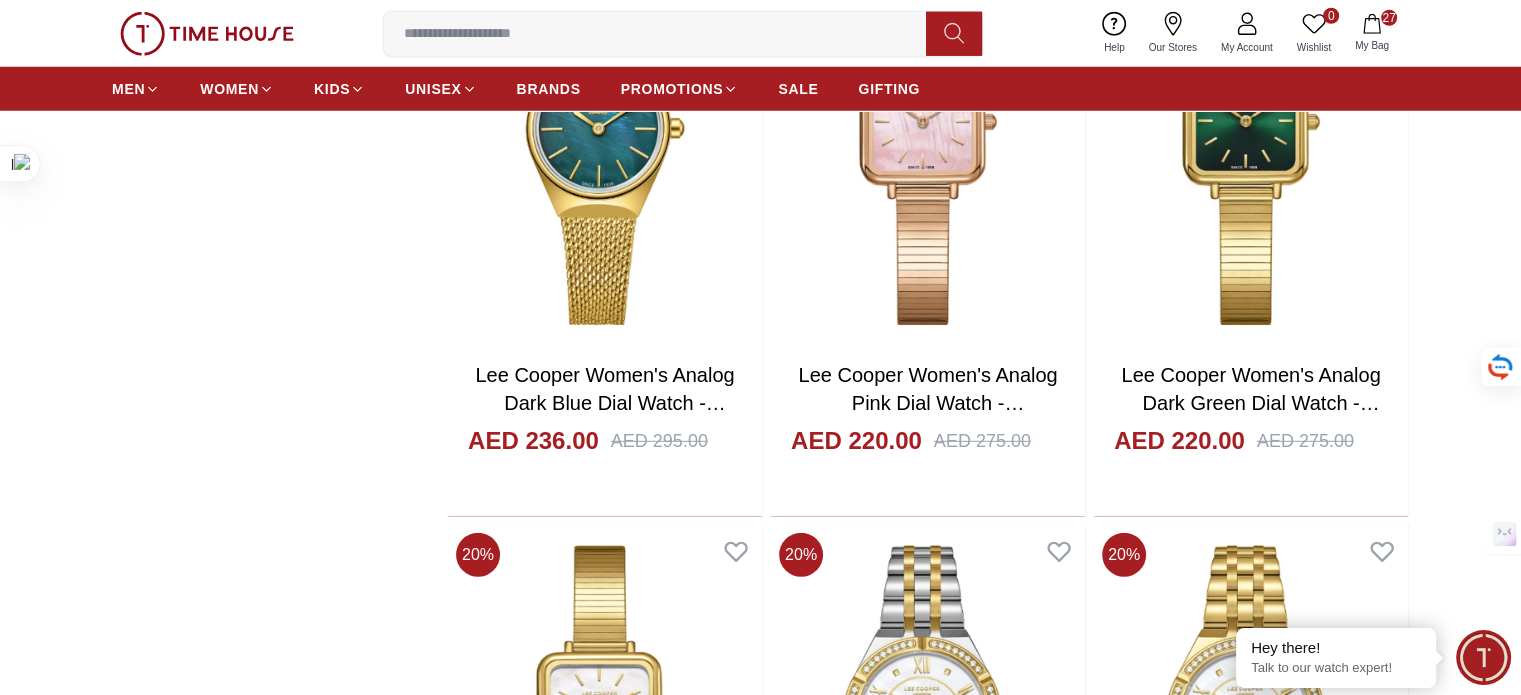 scroll, scrollTop: 20584, scrollLeft: 0, axis: vertical 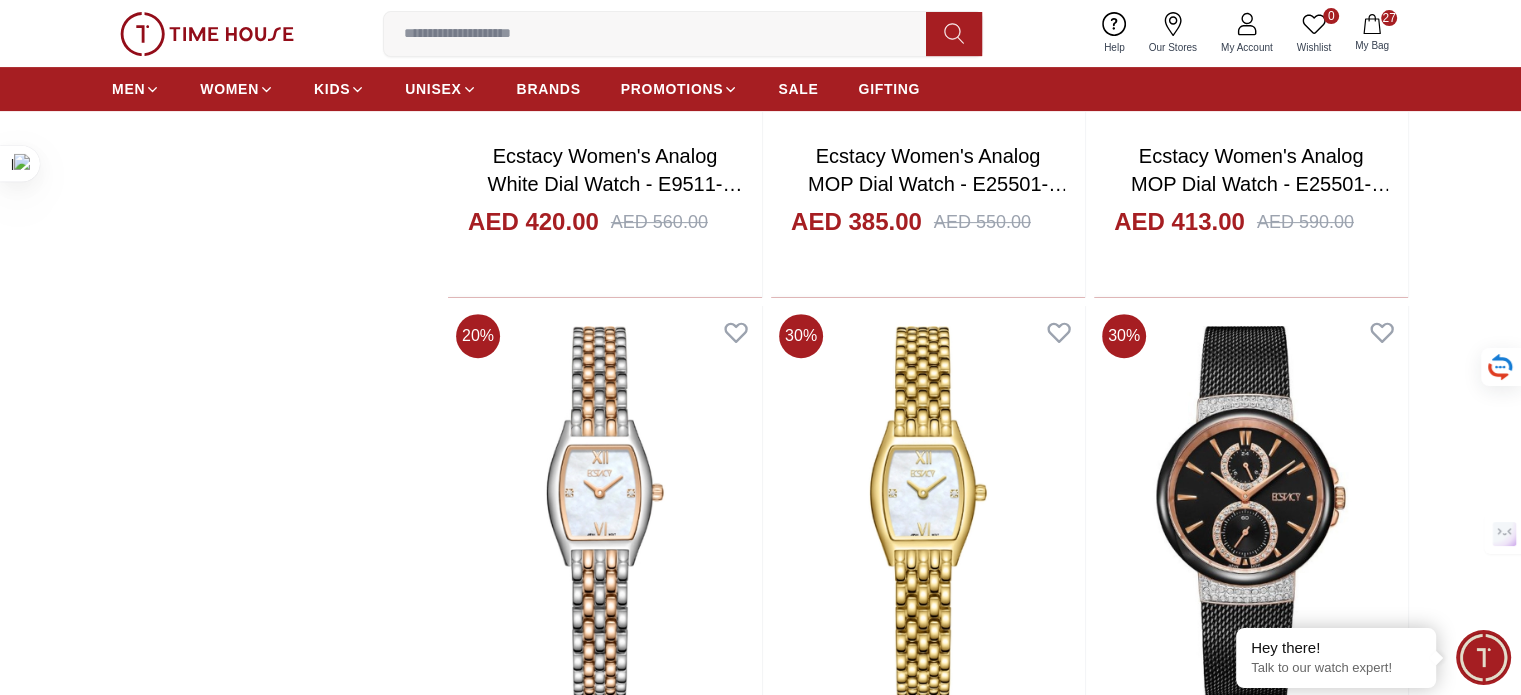 click on "Add to cart" at bounding box center (1250, 17670) 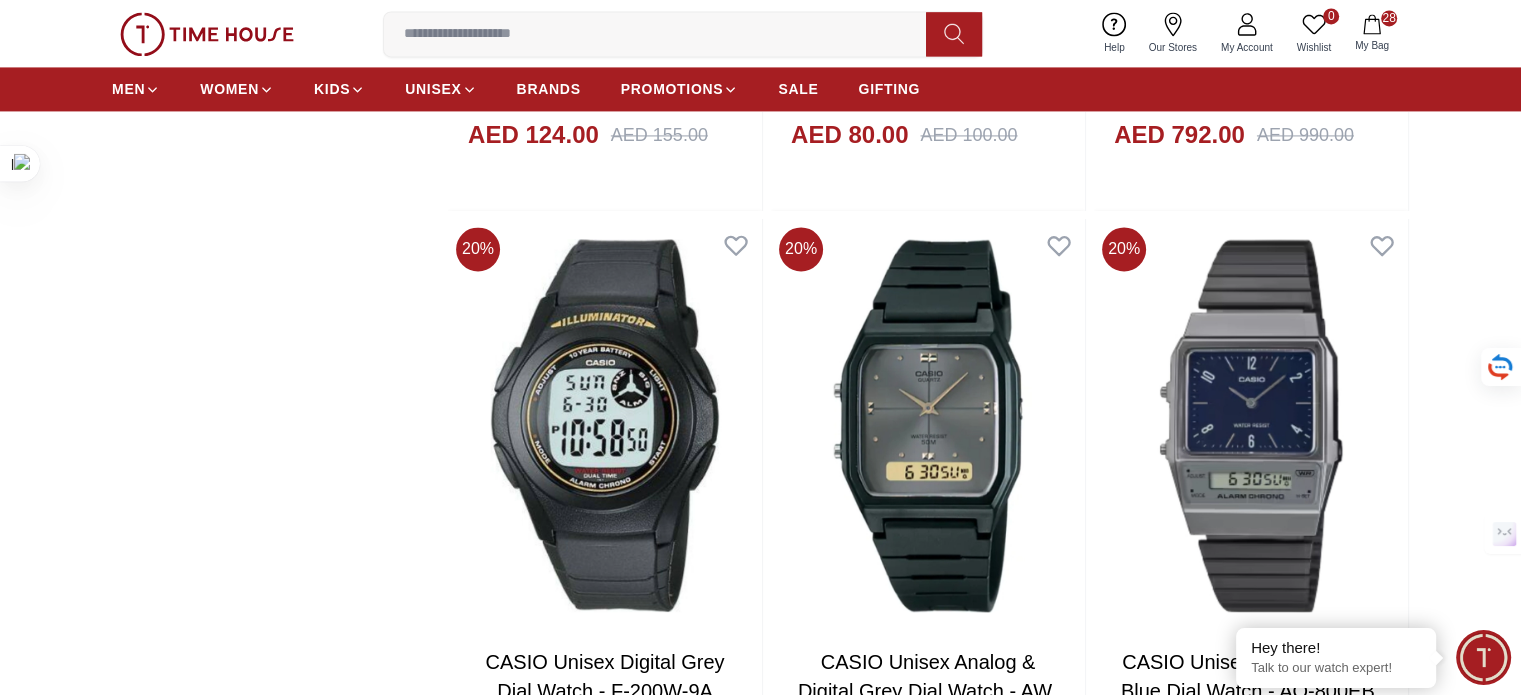 scroll, scrollTop: 33519, scrollLeft: 0, axis: vertical 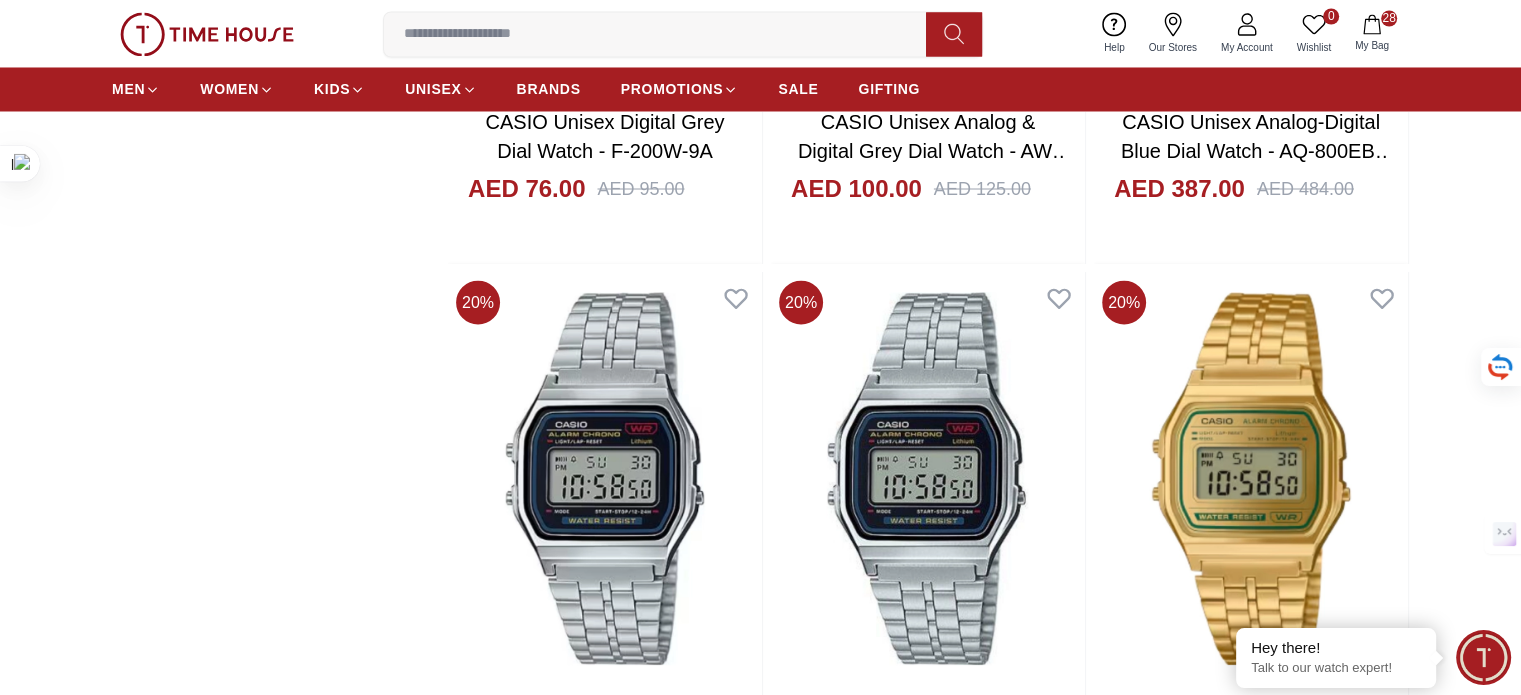 click on "Add to cart" at bounding box center [604, 19415] 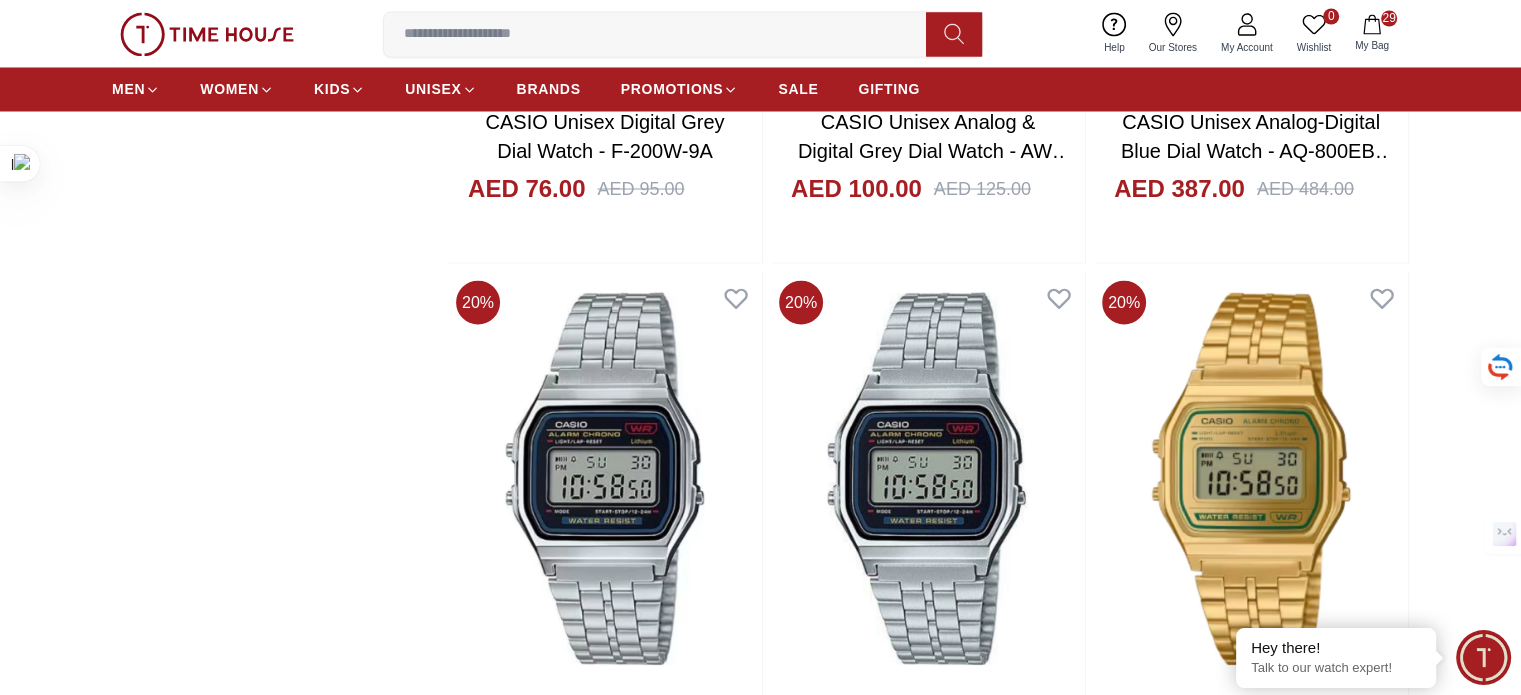 click 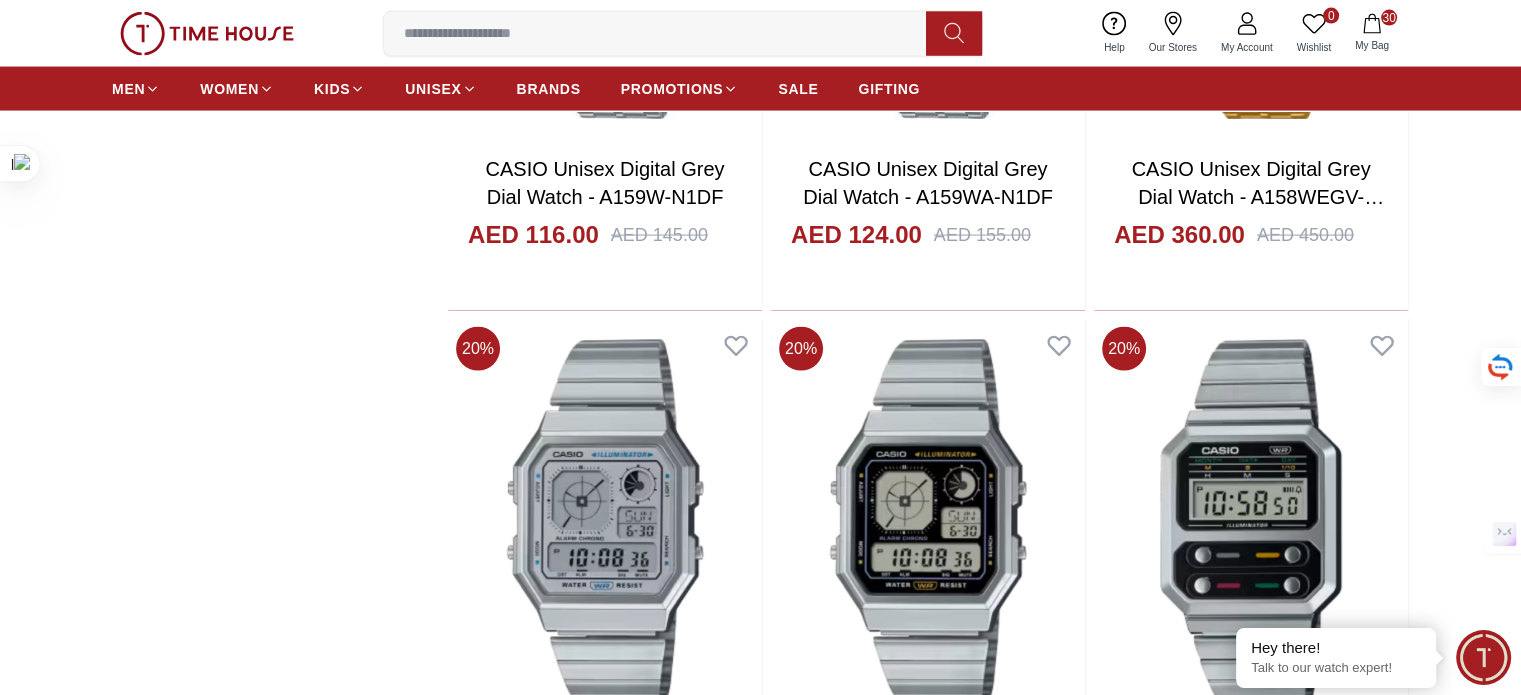 scroll, scrollTop: 34612, scrollLeft: 0, axis: vertical 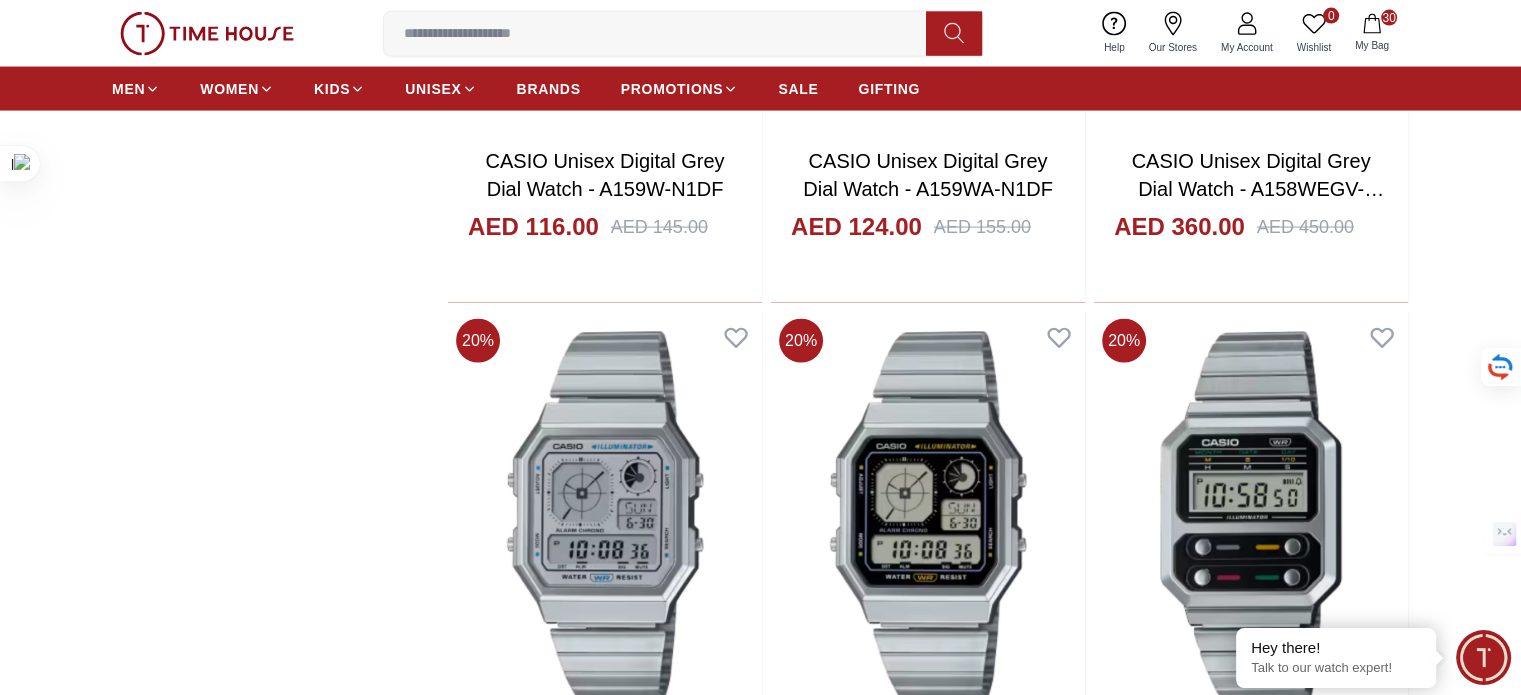 click on "Add to cart" at bounding box center (604, 19454) 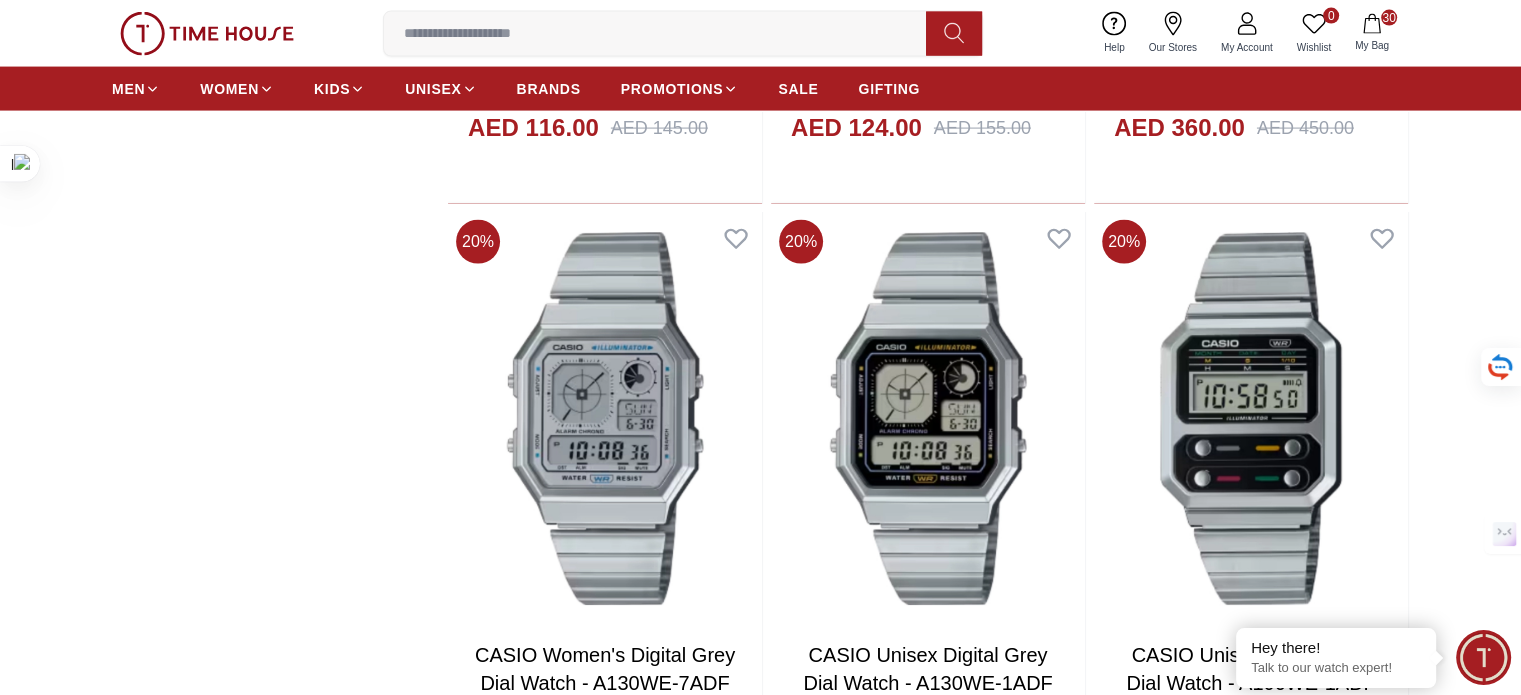 scroll, scrollTop: 34570, scrollLeft: 0, axis: vertical 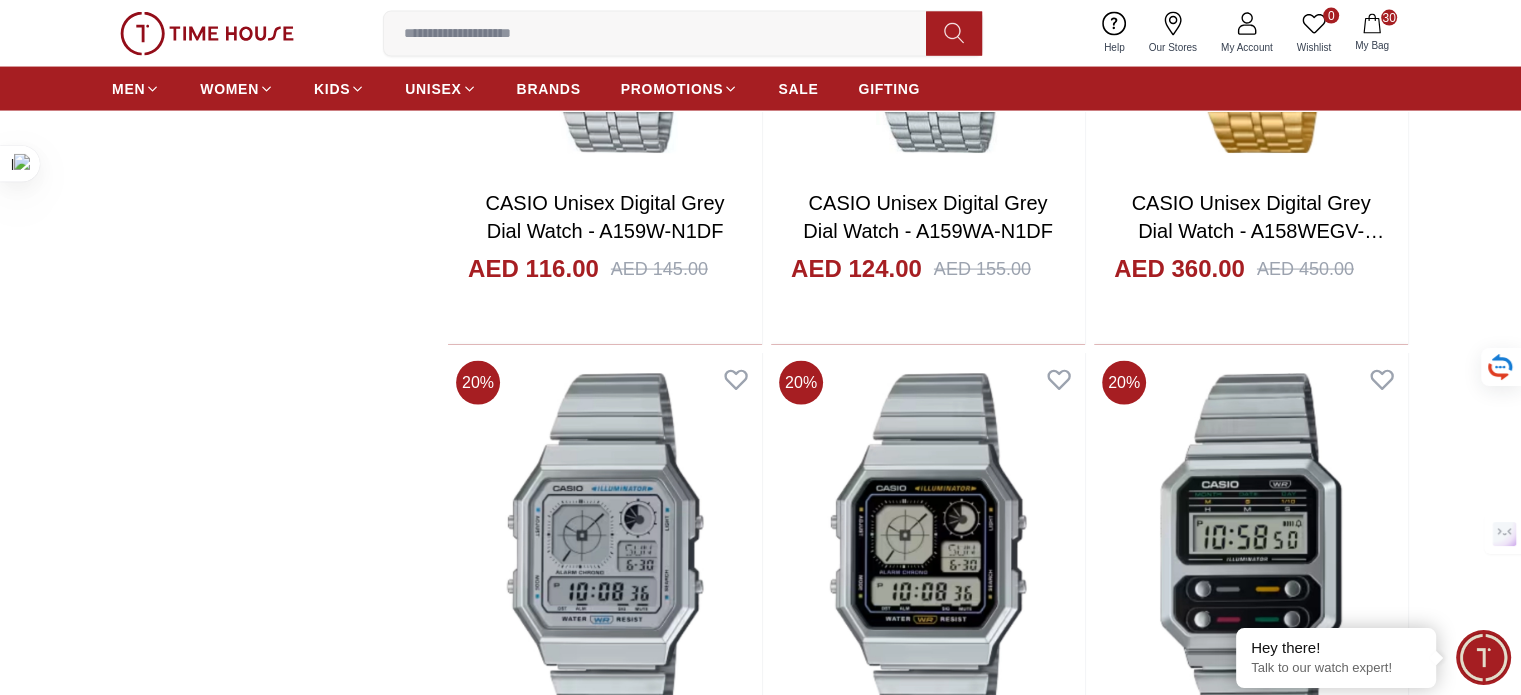 click on "Add to cart" at bounding box center [1250, 19496] 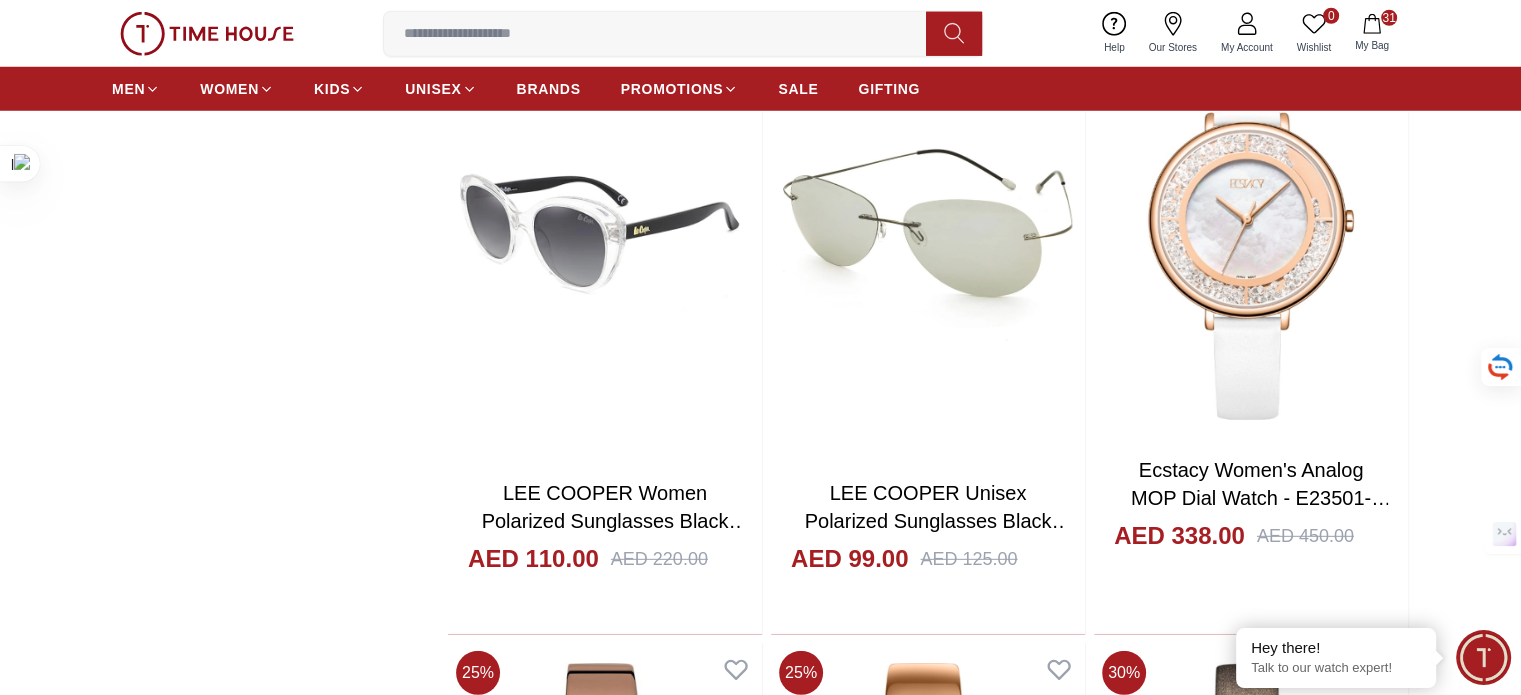 scroll, scrollTop: 36110, scrollLeft: 0, axis: vertical 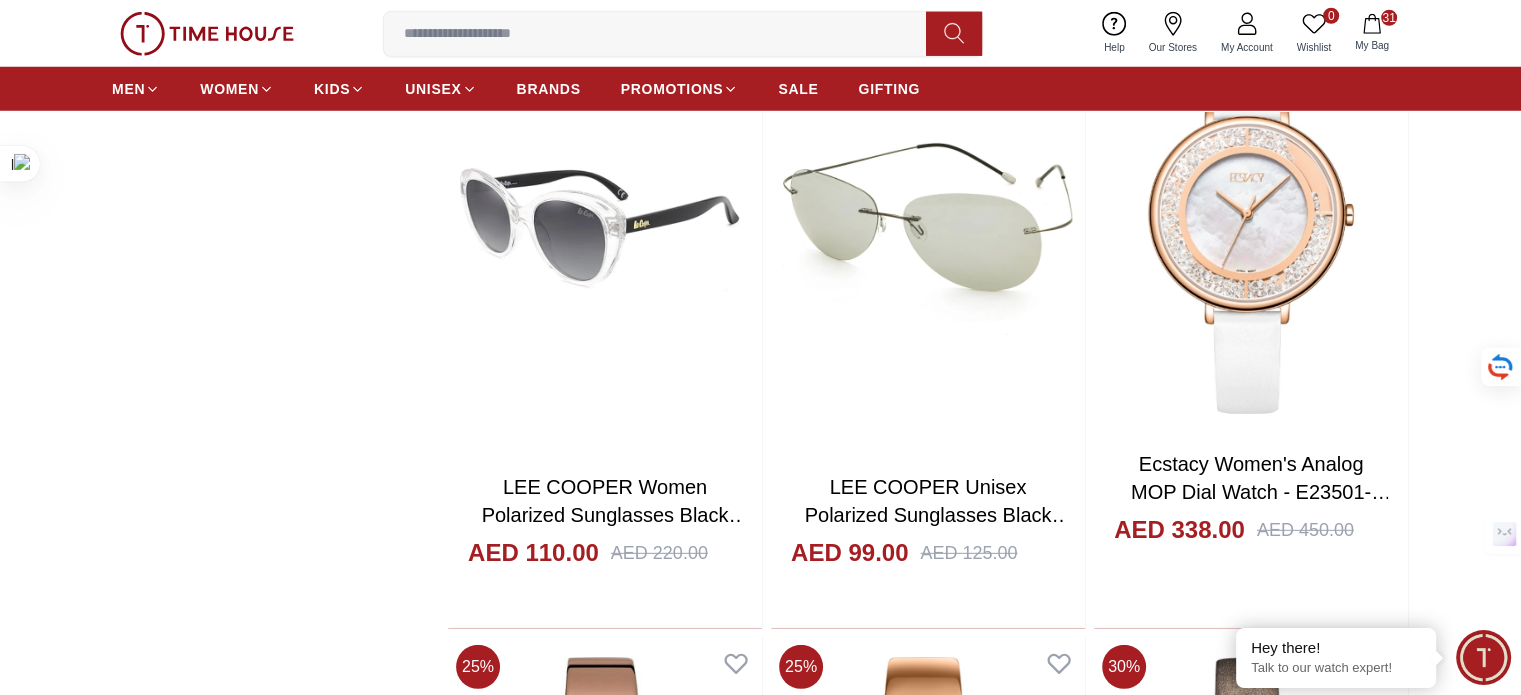 click on "Add to cart" at bounding box center [927, 20327] 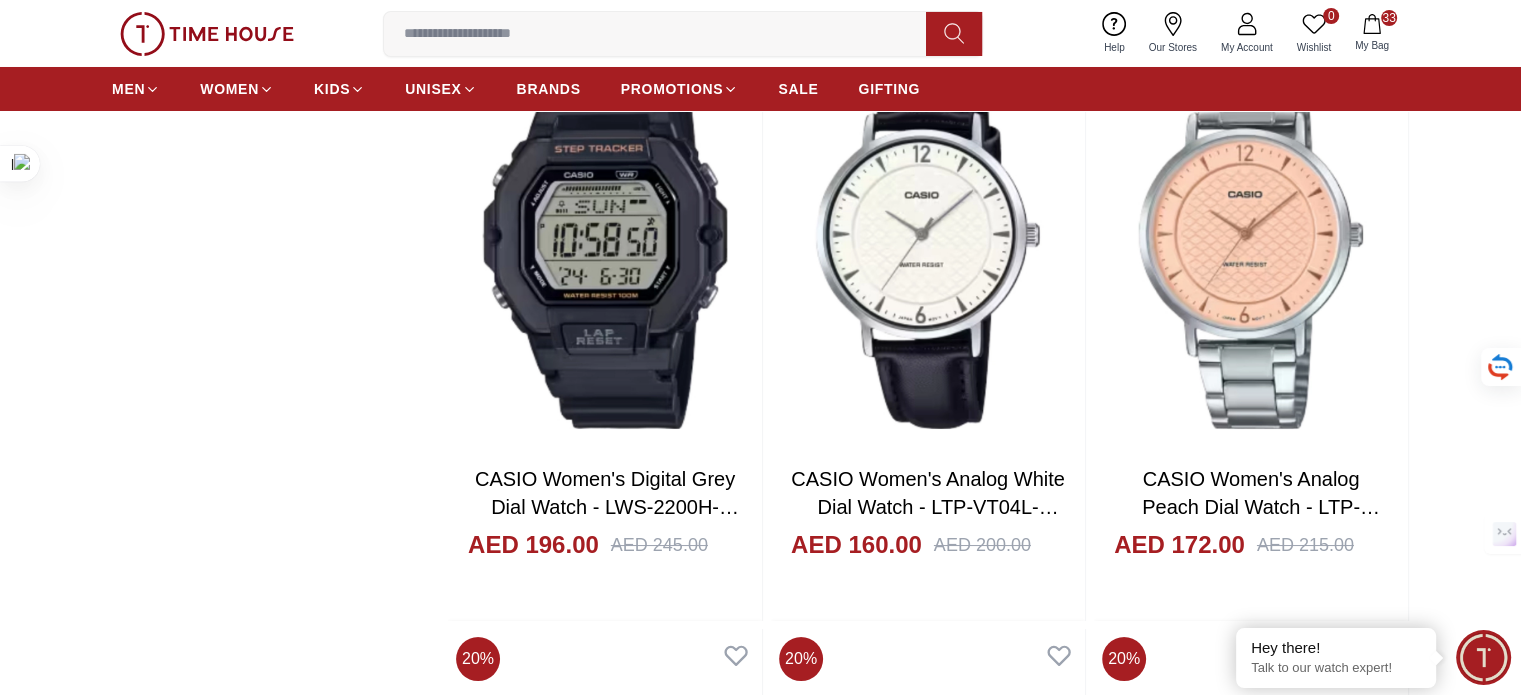 scroll, scrollTop: 37908, scrollLeft: 0, axis: vertical 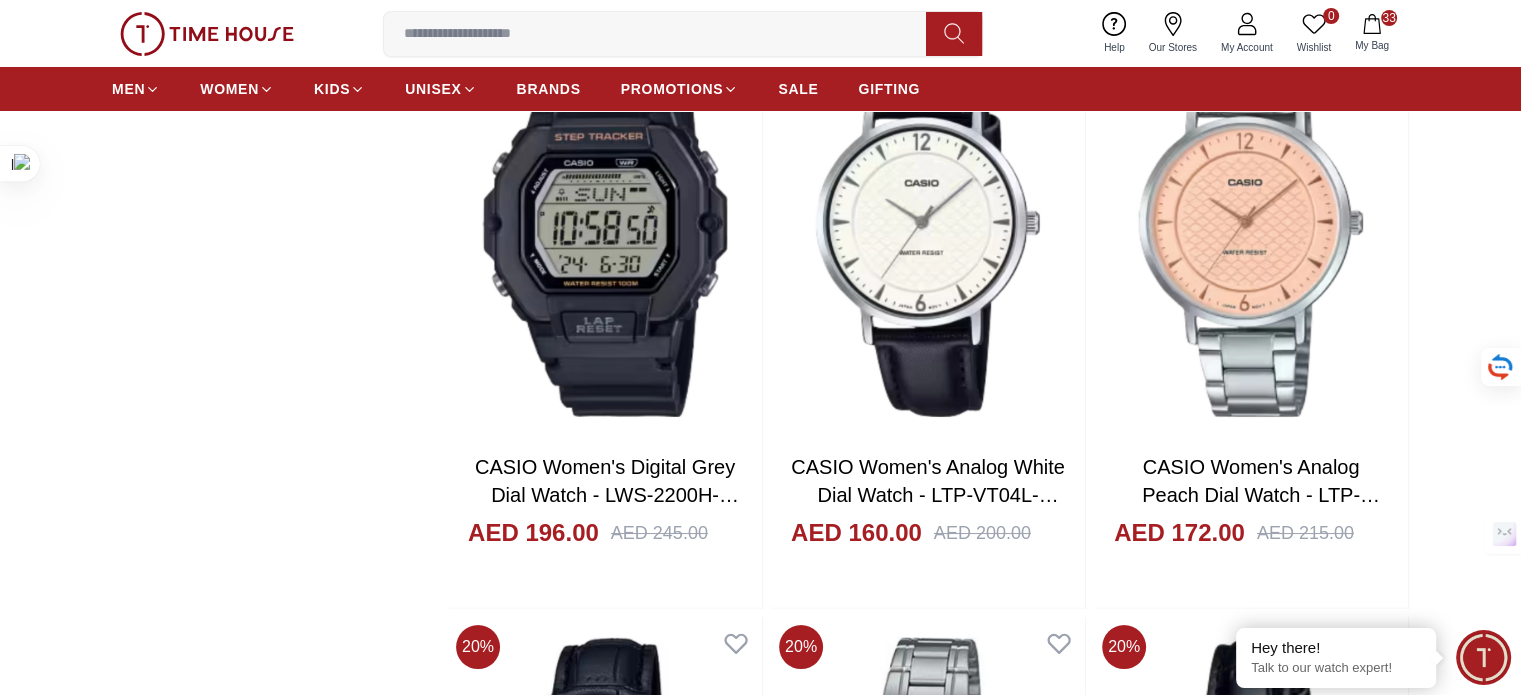click on "Add to cart" at bounding box center [605, 21494] 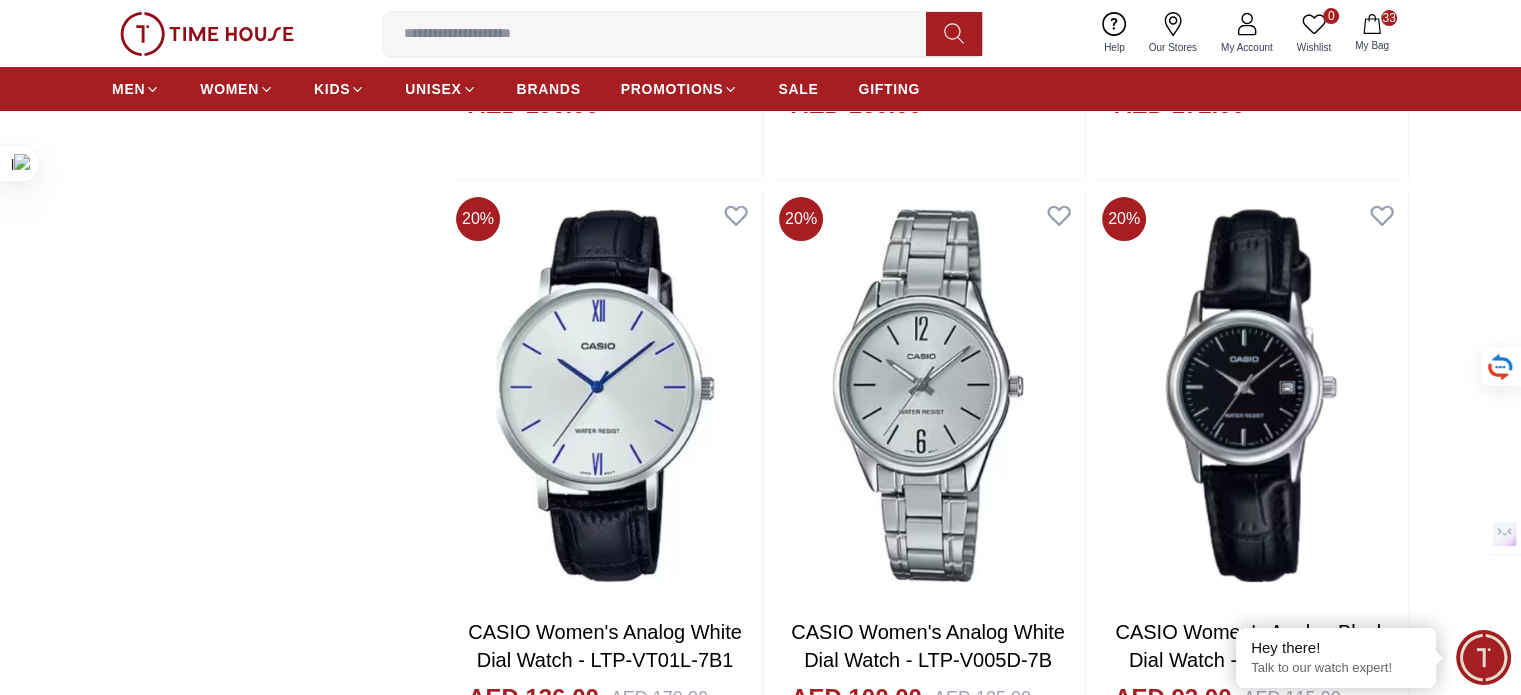 scroll, scrollTop: 38338, scrollLeft: 0, axis: vertical 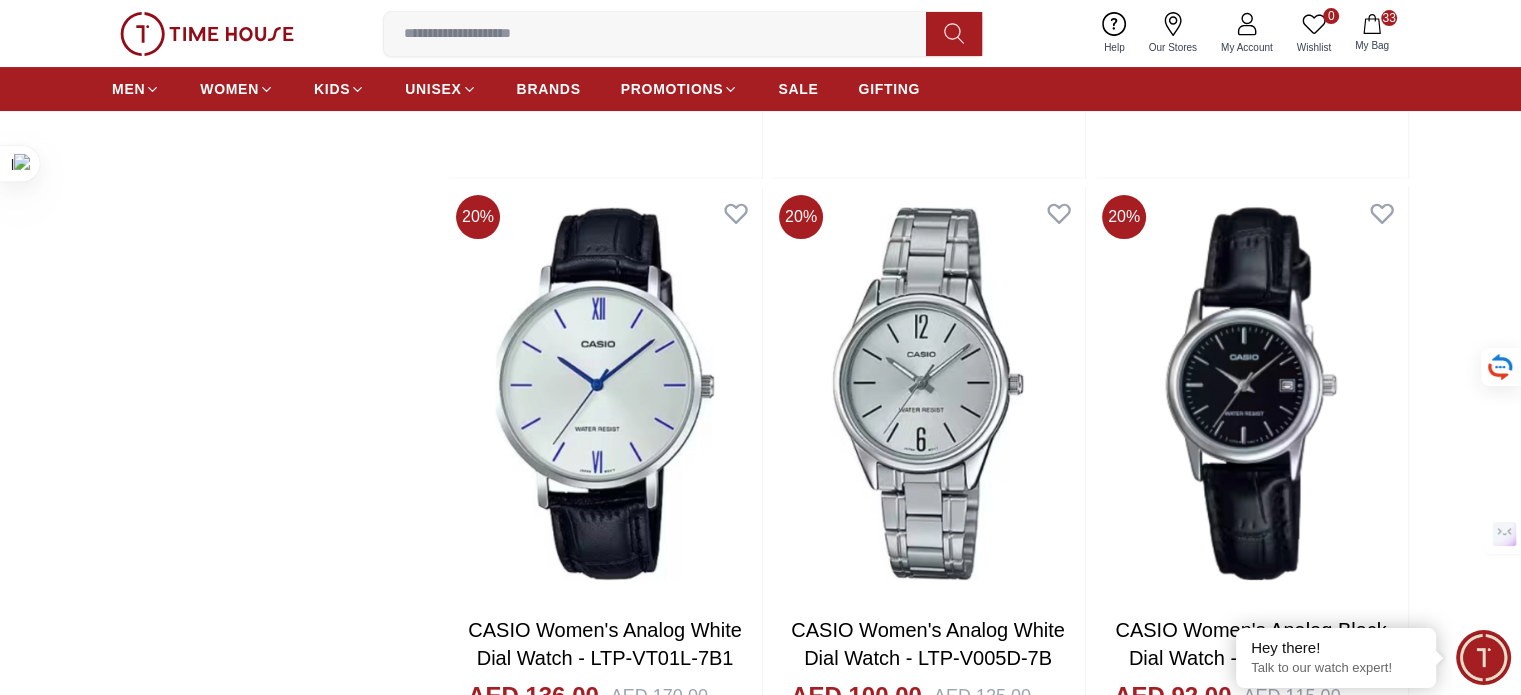 click on "Add to cart" at bounding box center (928, 21656) 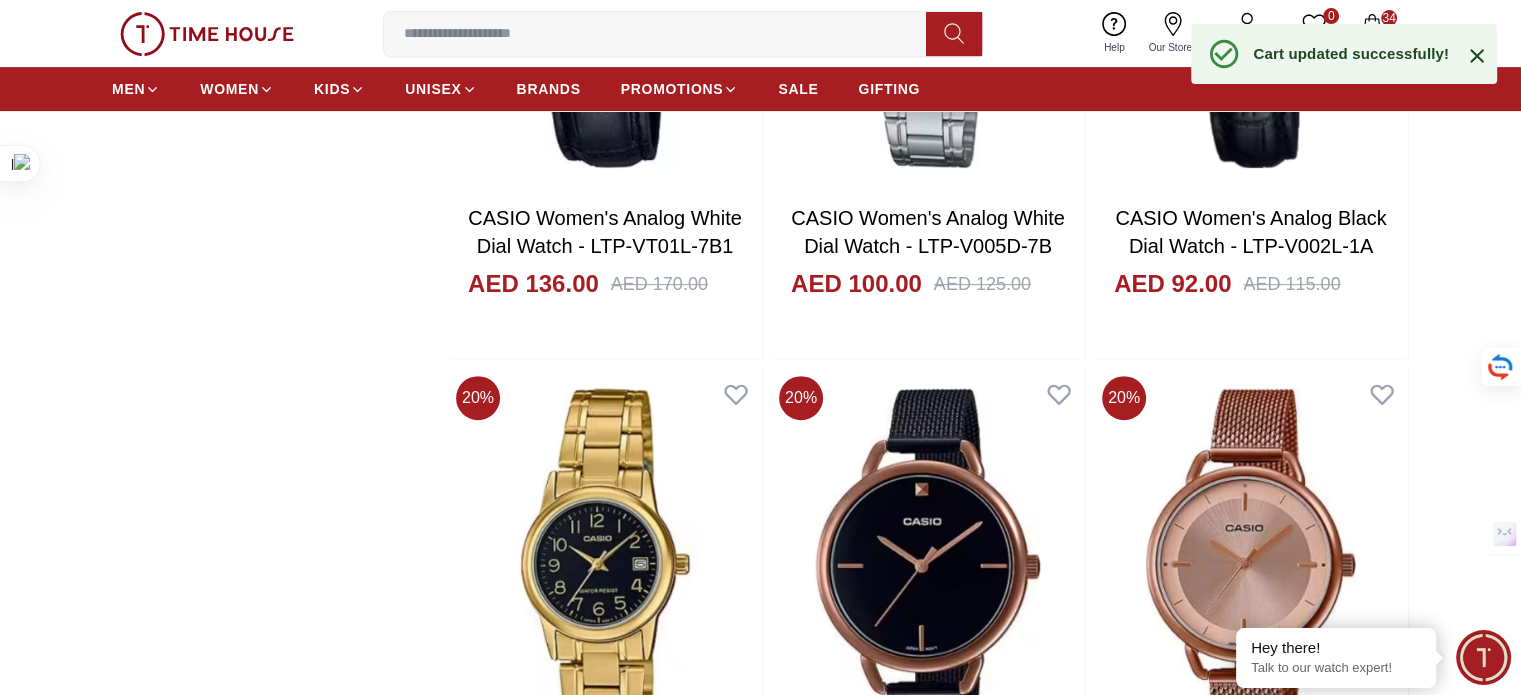 scroll, scrollTop: 38790, scrollLeft: 0, axis: vertical 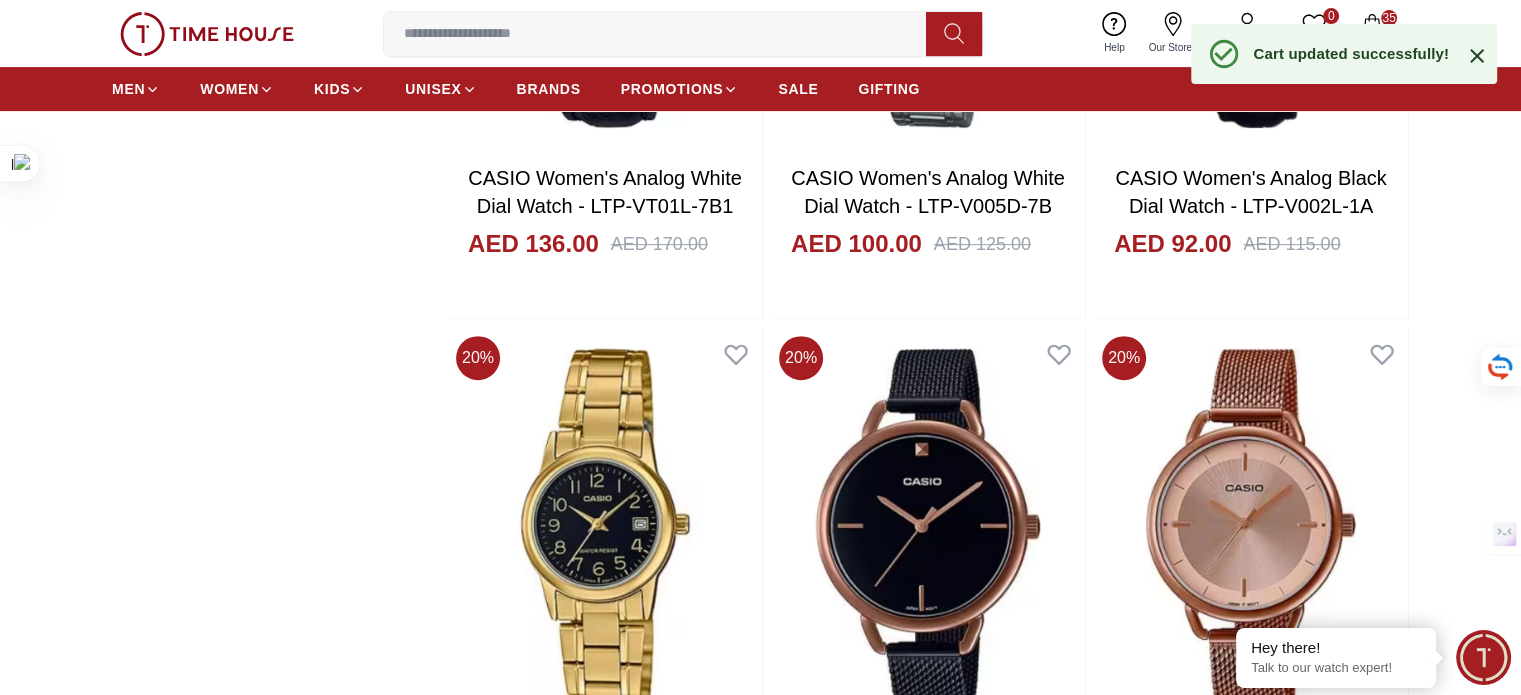 click on "Add to cart" at bounding box center (1250, 21204) 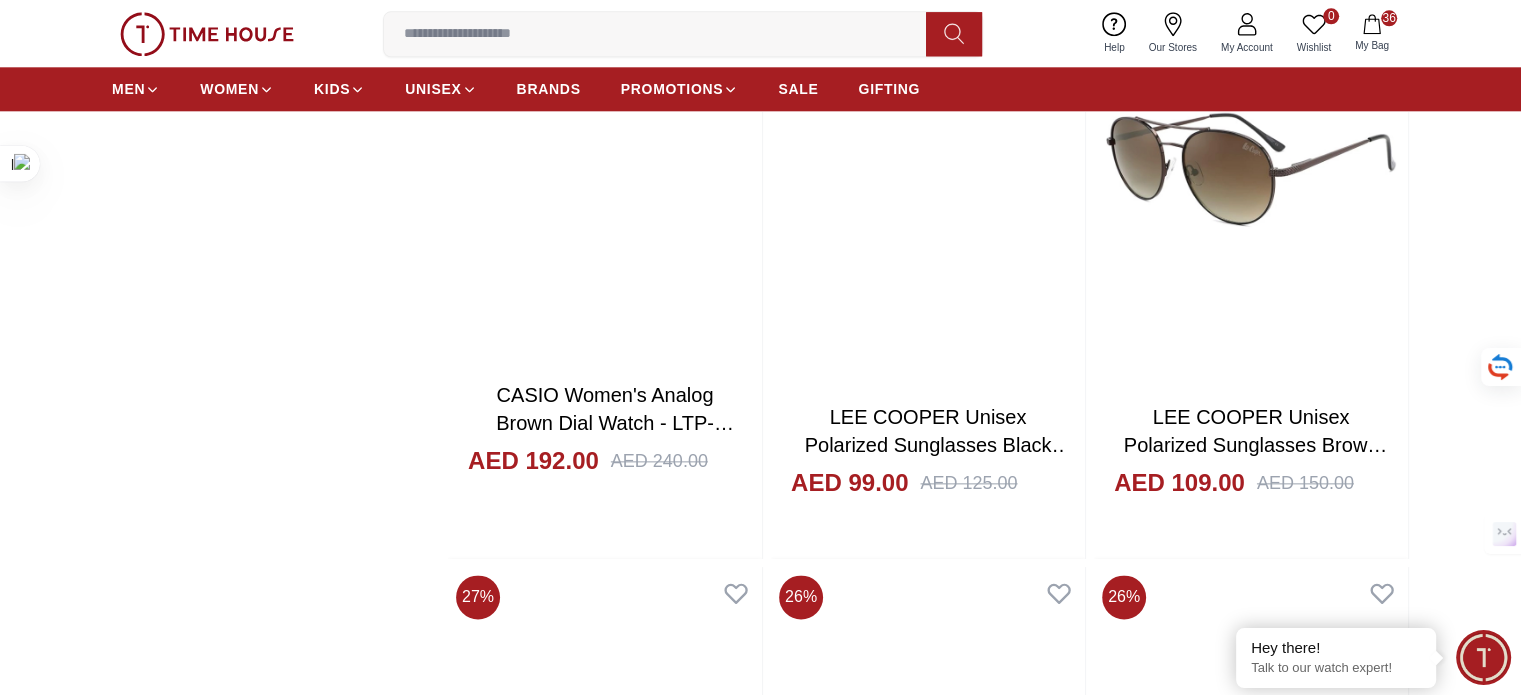 scroll, scrollTop: 40348, scrollLeft: 0, axis: vertical 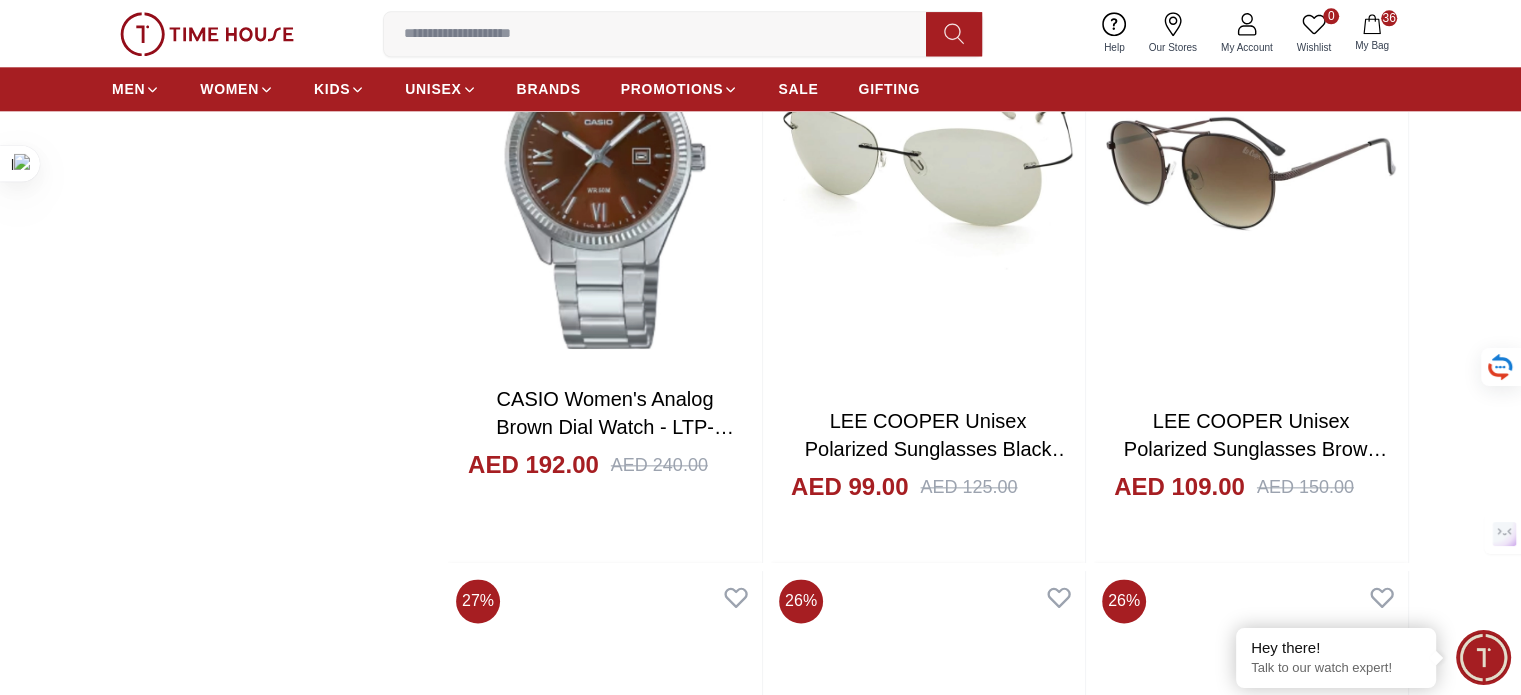 click on "Add to cart" at bounding box center [1250, 22018] 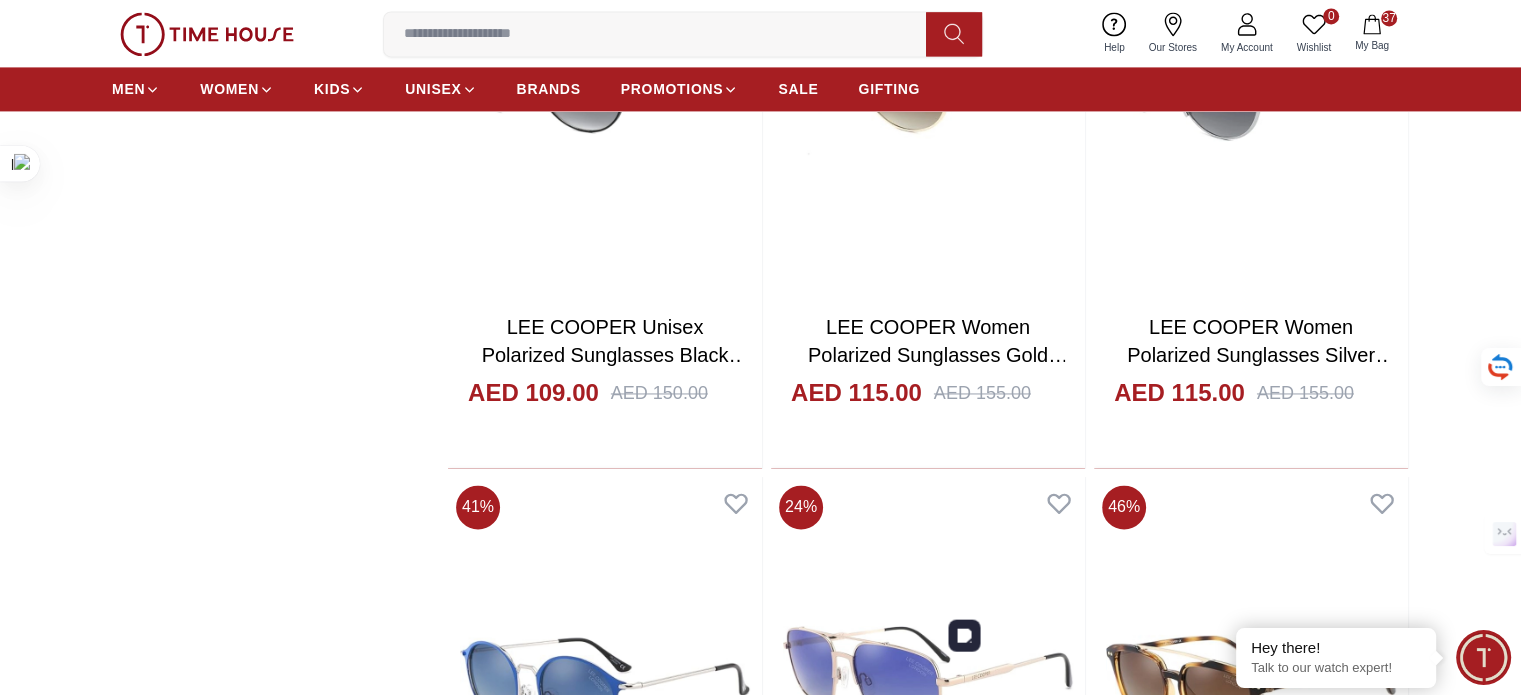 scroll, scrollTop: 41056, scrollLeft: 0, axis: vertical 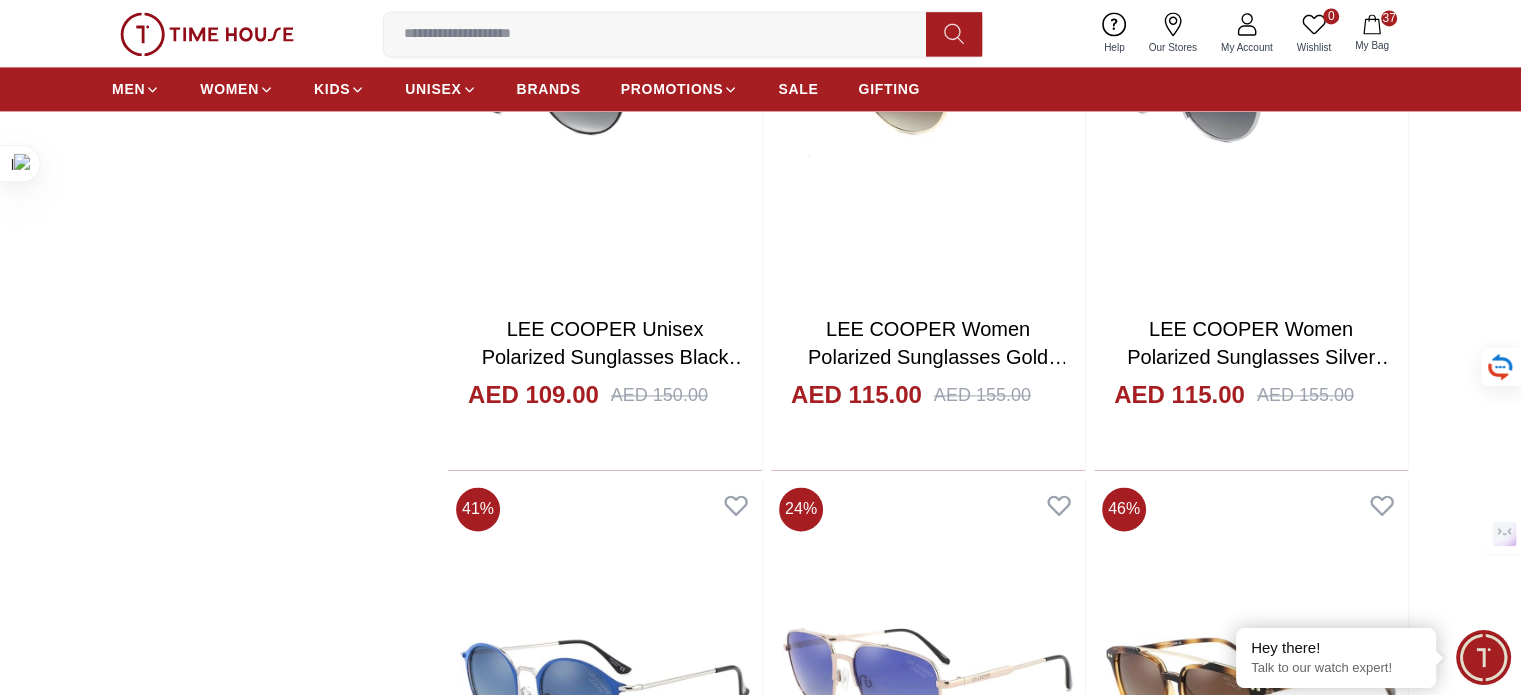 click on "Add to cart" at bounding box center [604, 23088] 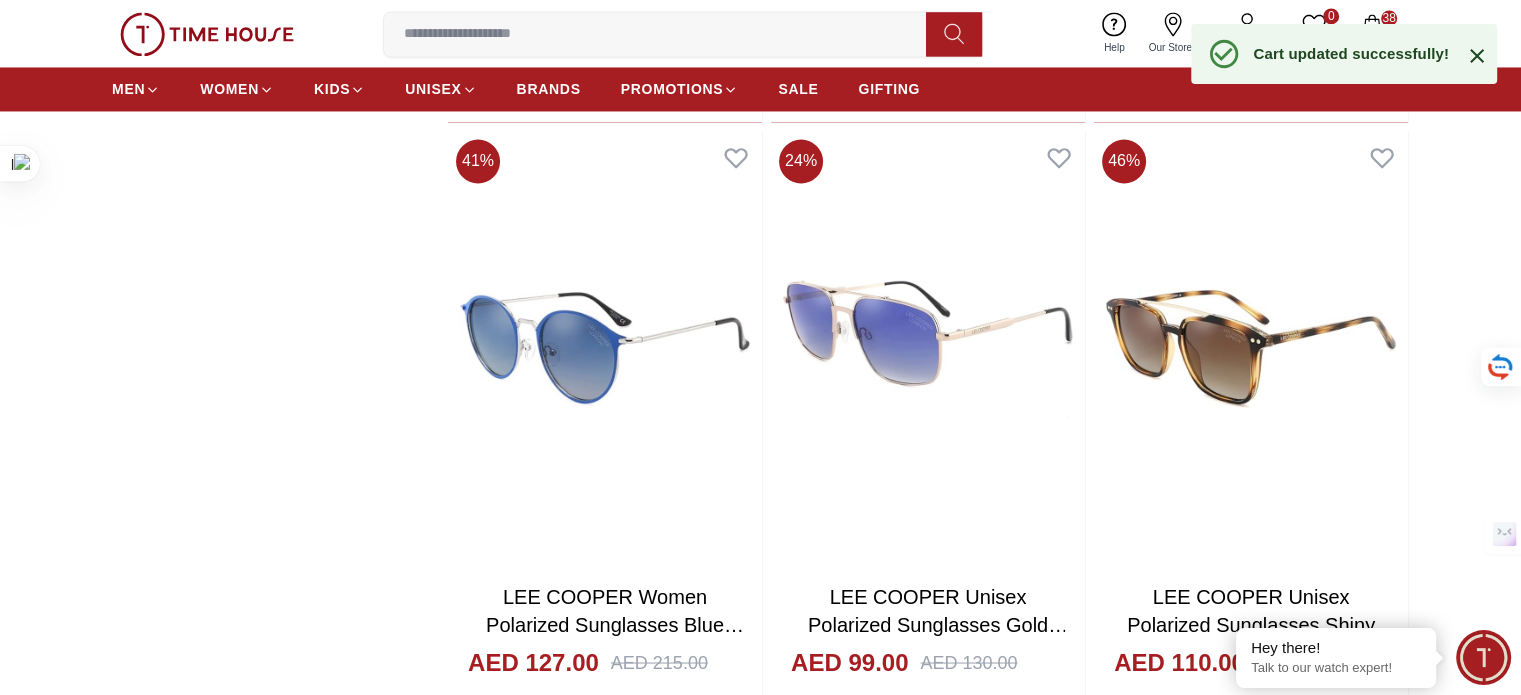 scroll, scrollTop: 41394, scrollLeft: 0, axis: vertical 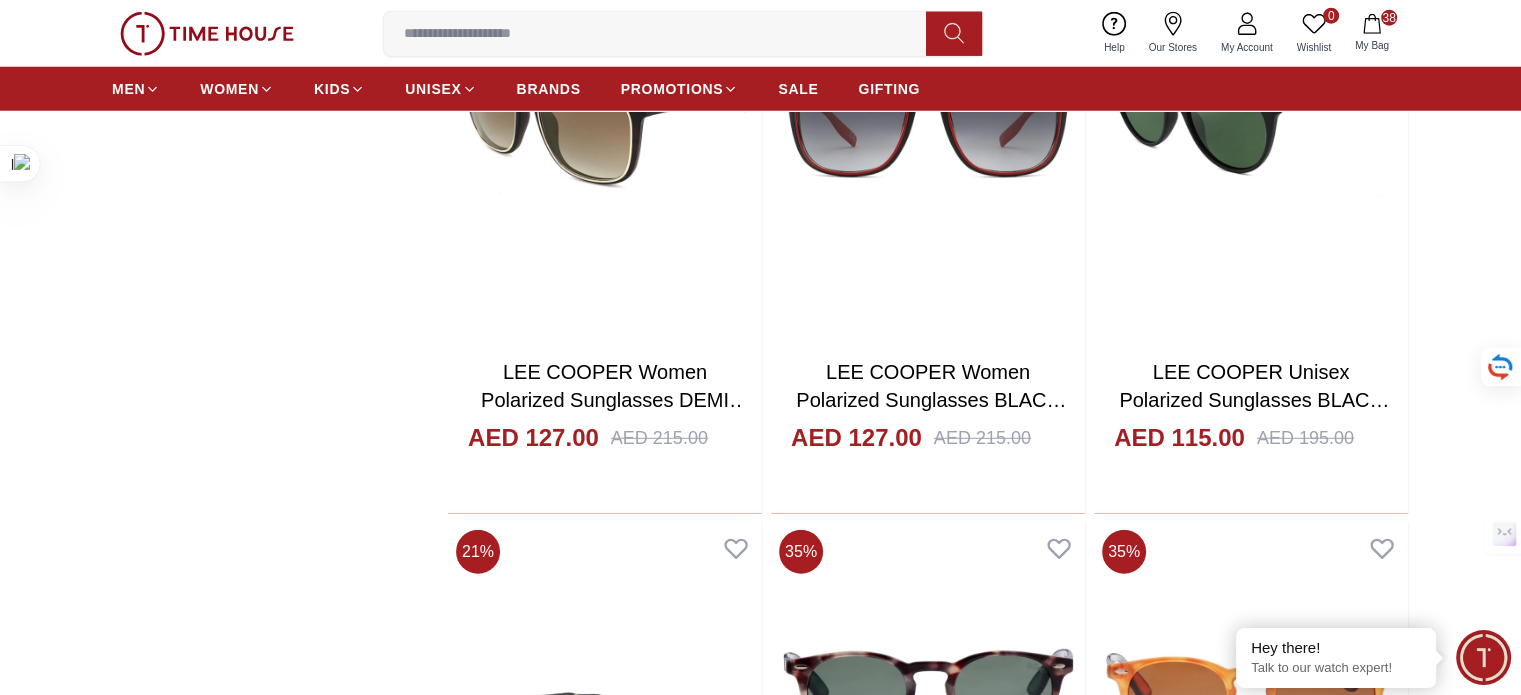 click on "Add to cart" at bounding box center [1250, 24226] 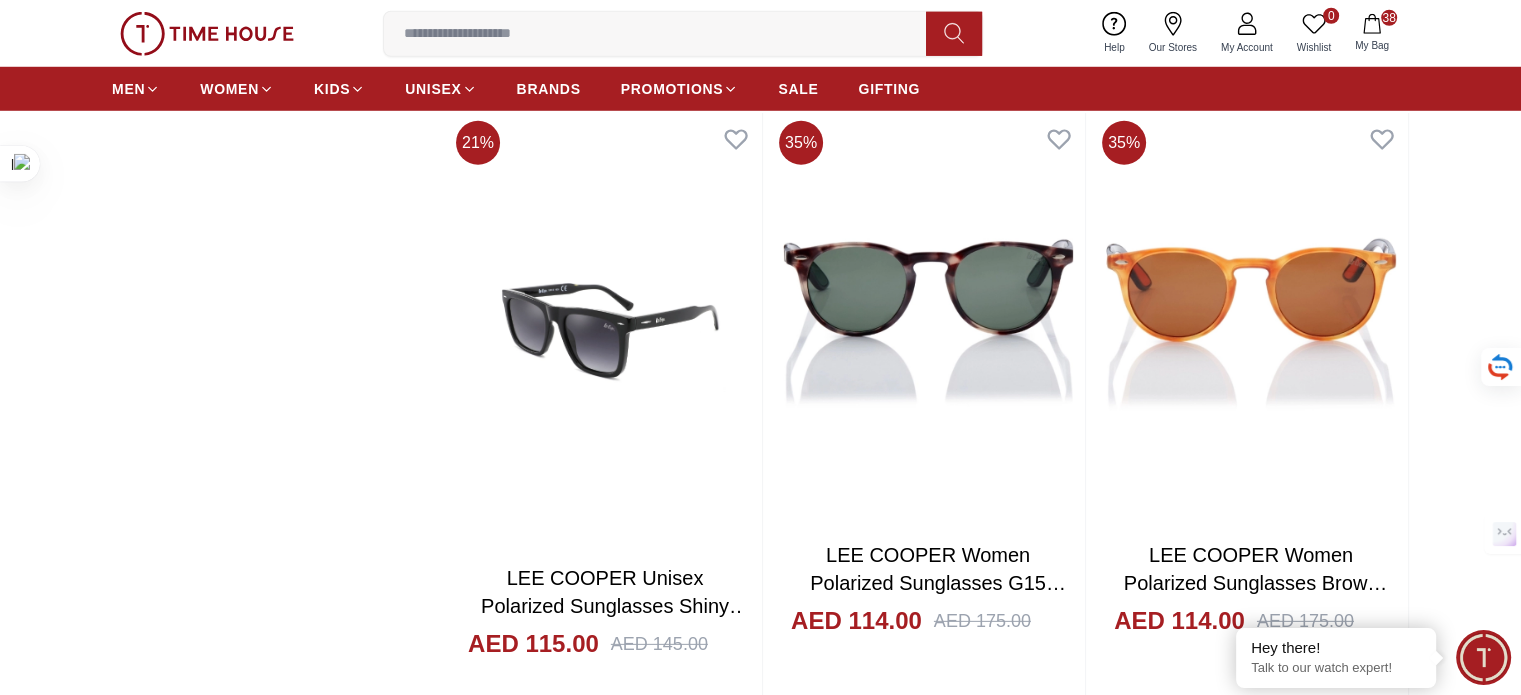 scroll, scrollTop: 43883, scrollLeft: 0, axis: vertical 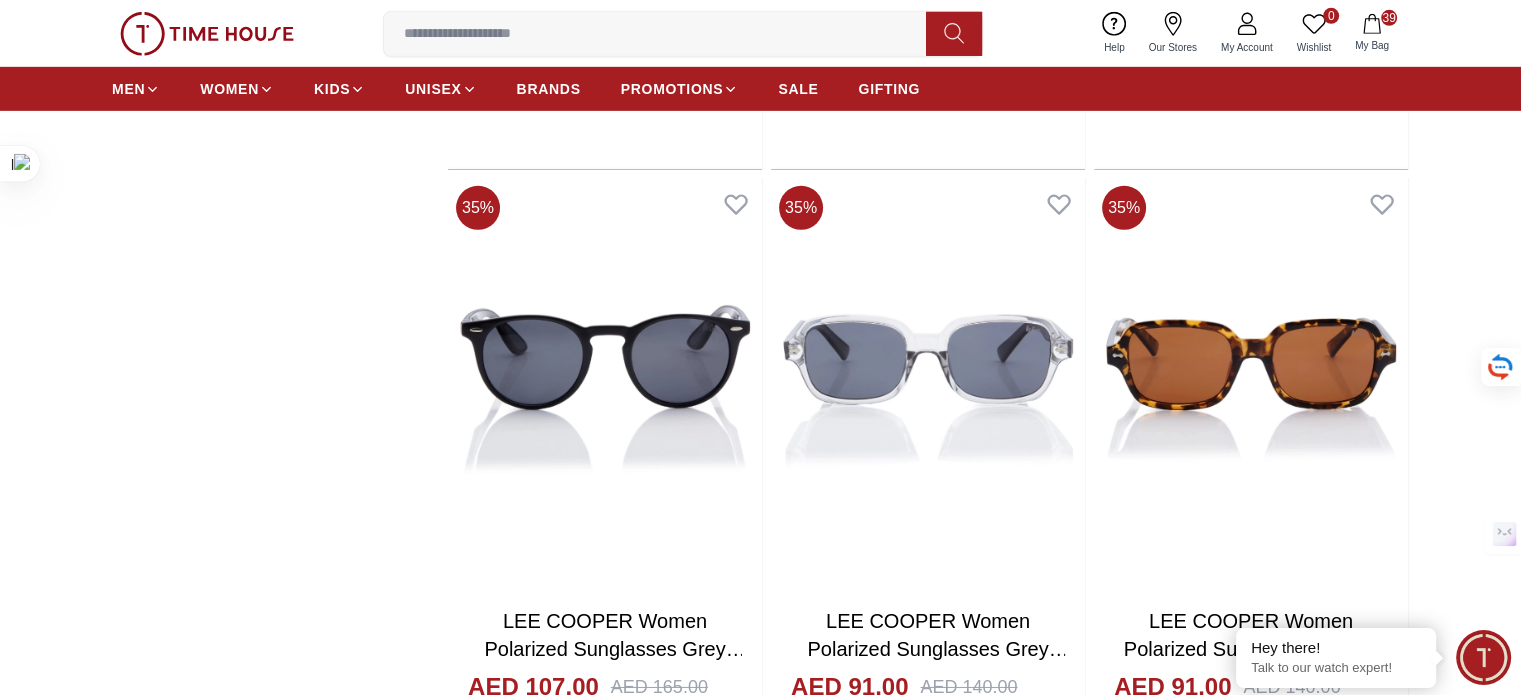 click on "Add to cart" at bounding box center (1250, 24453) 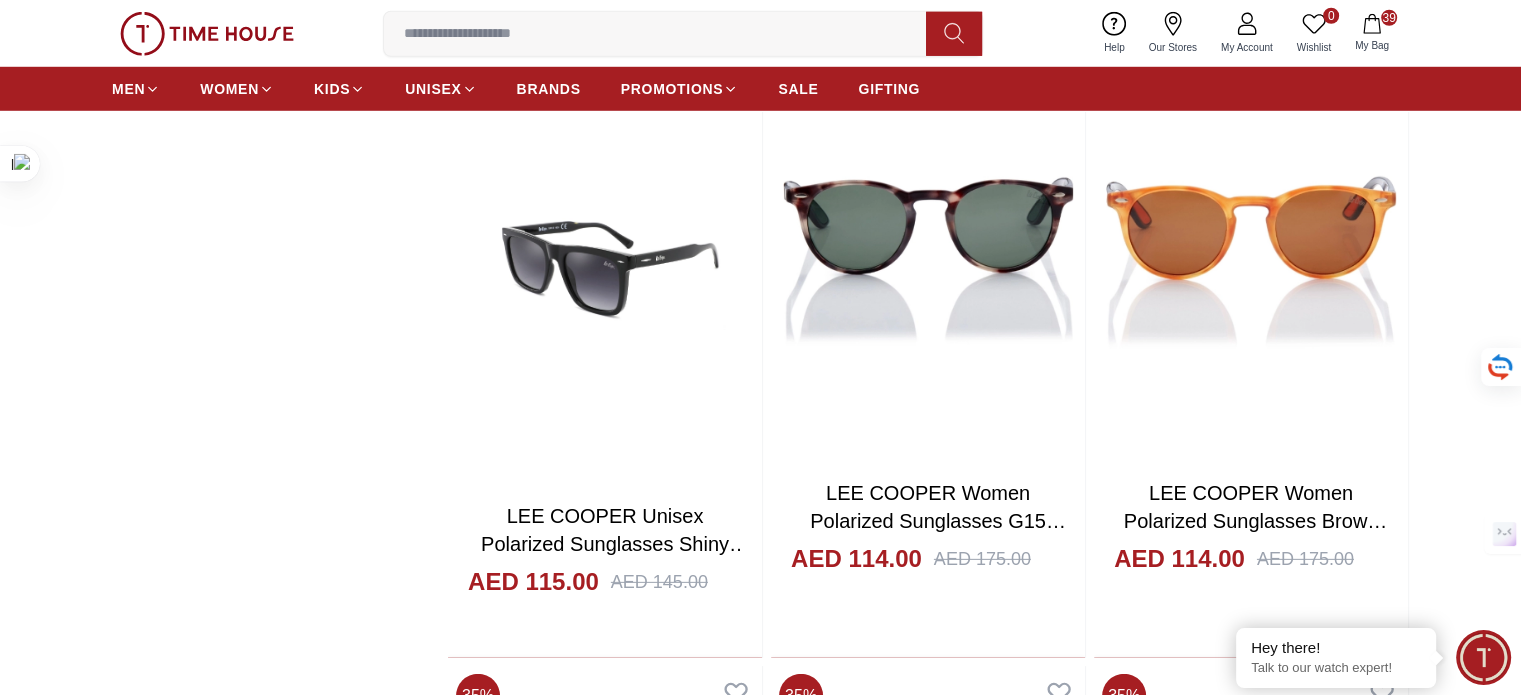 scroll, scrollTop: 43944, scrollLeft: 0, axis: vertical 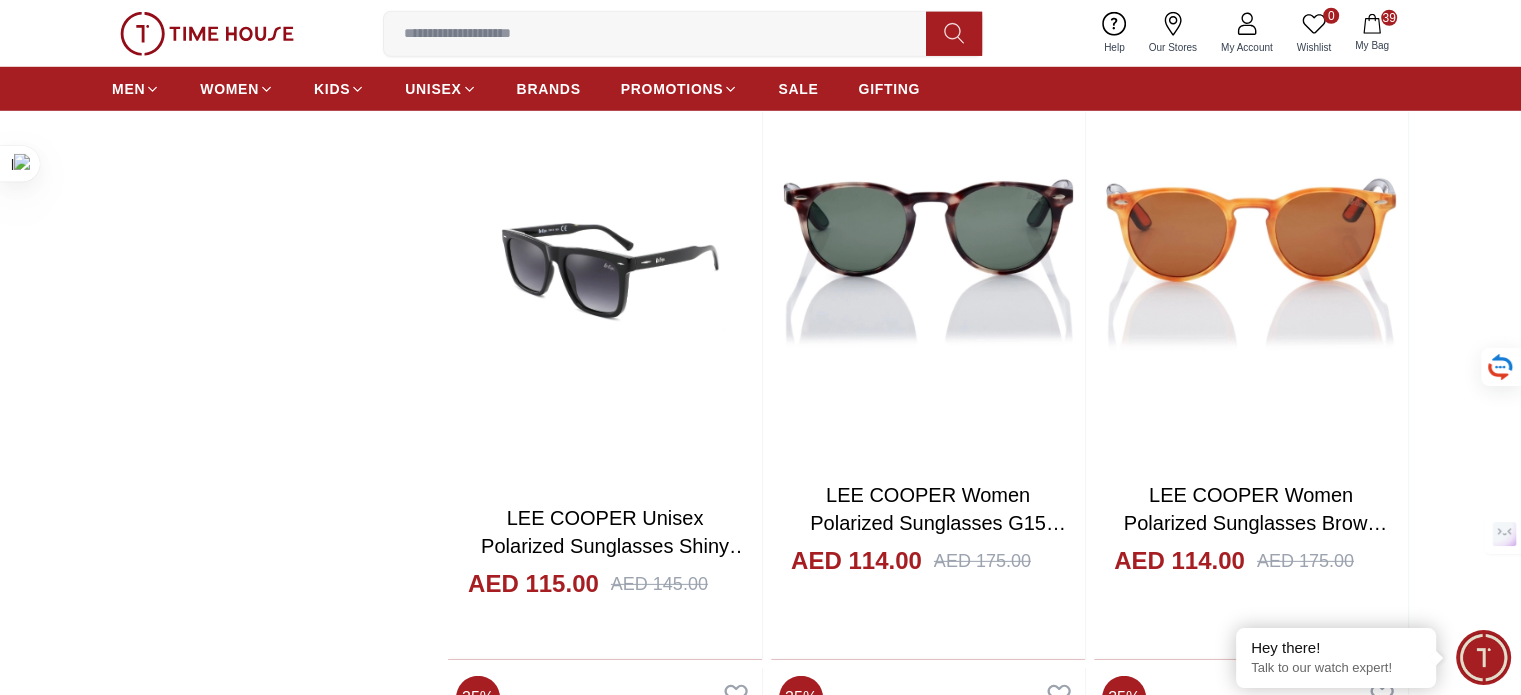 click on "Add to cart" at bounding box center (605, 24943) 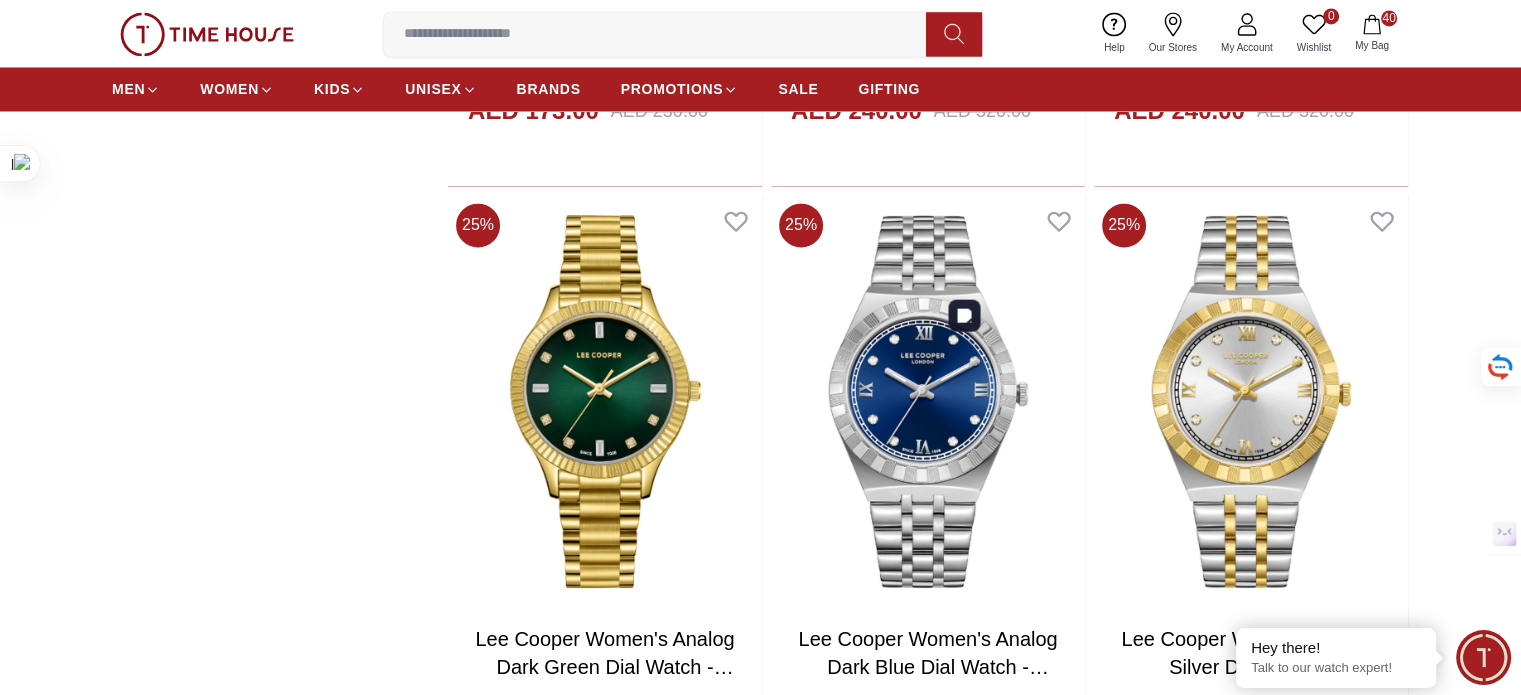 scroll, scrollTop: 49160, scrollLeft: 0, axis: vertical 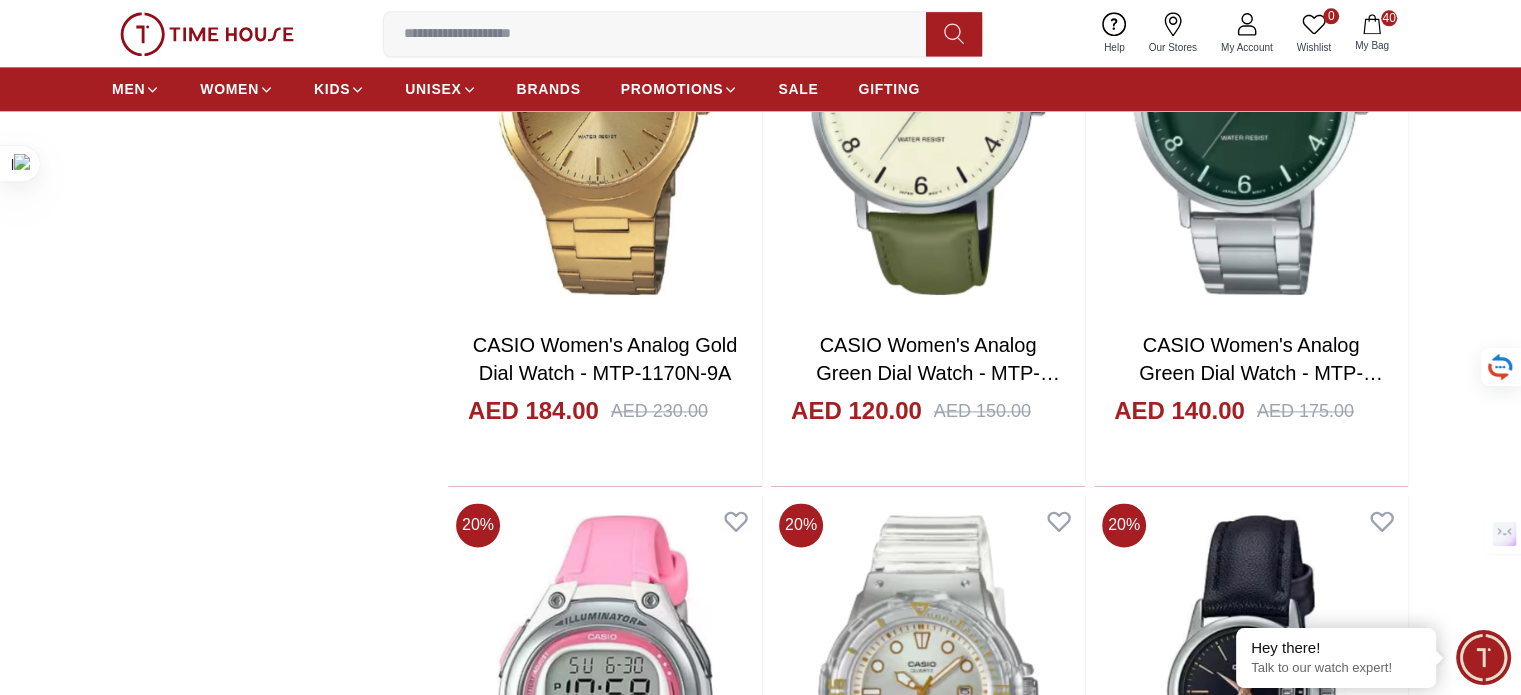 click on "Add to cart" at bounding box center (1250, 30698) 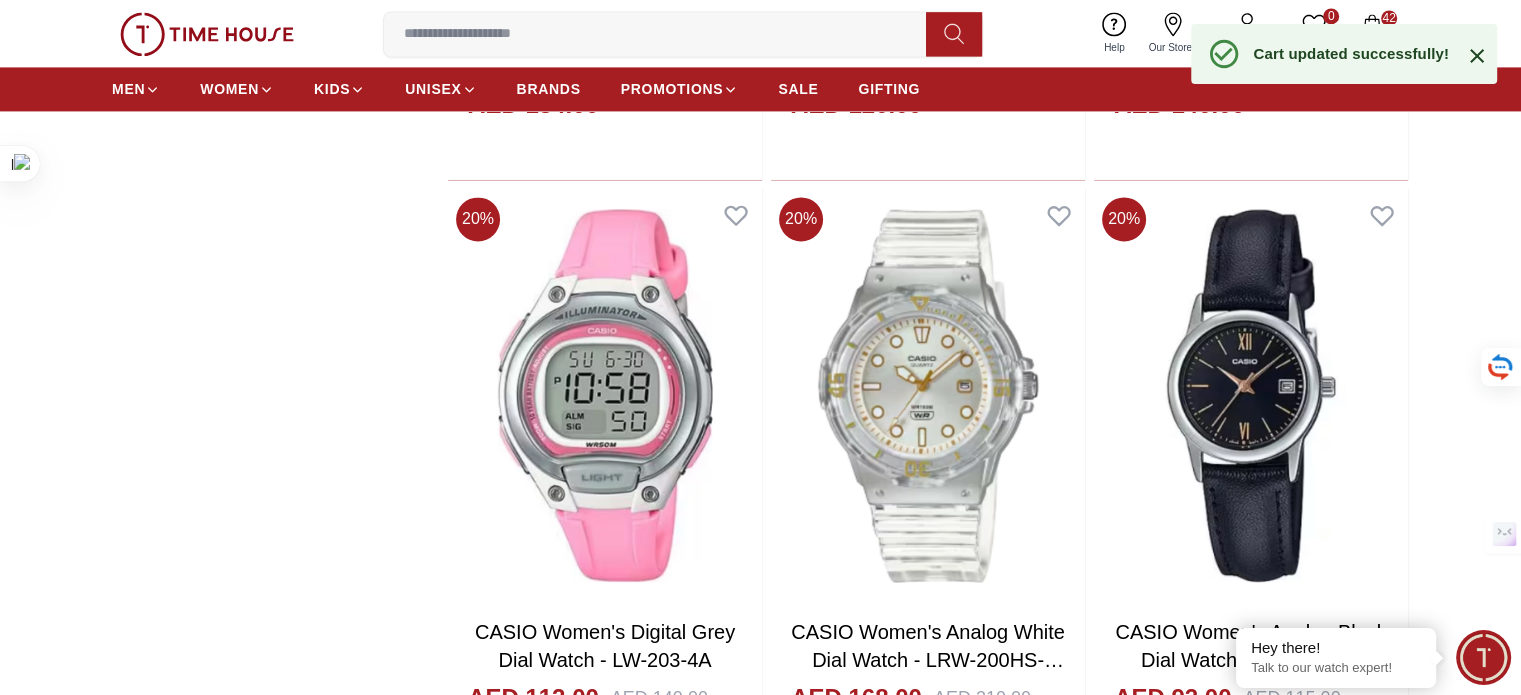 scroll, scrollTop: 56414, scrollLeft: 0, axis: vertical 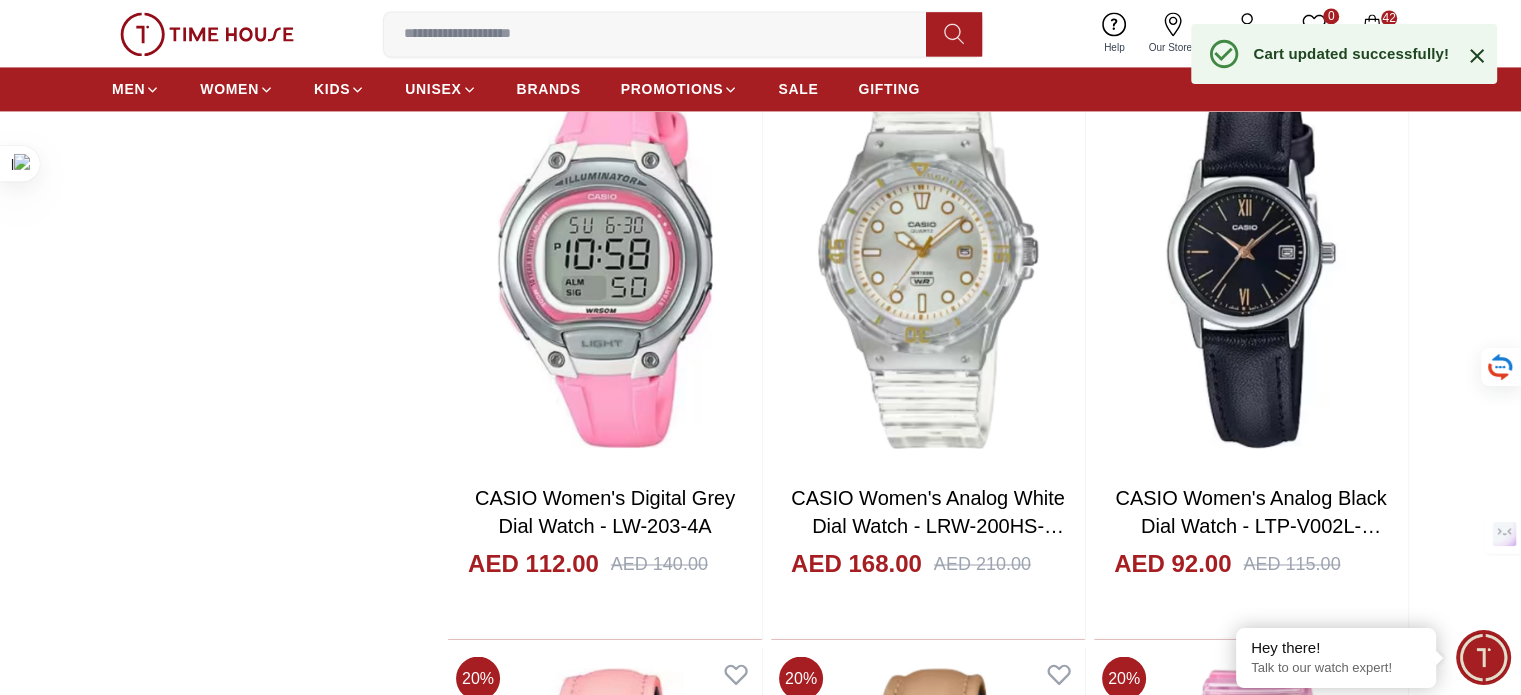 click 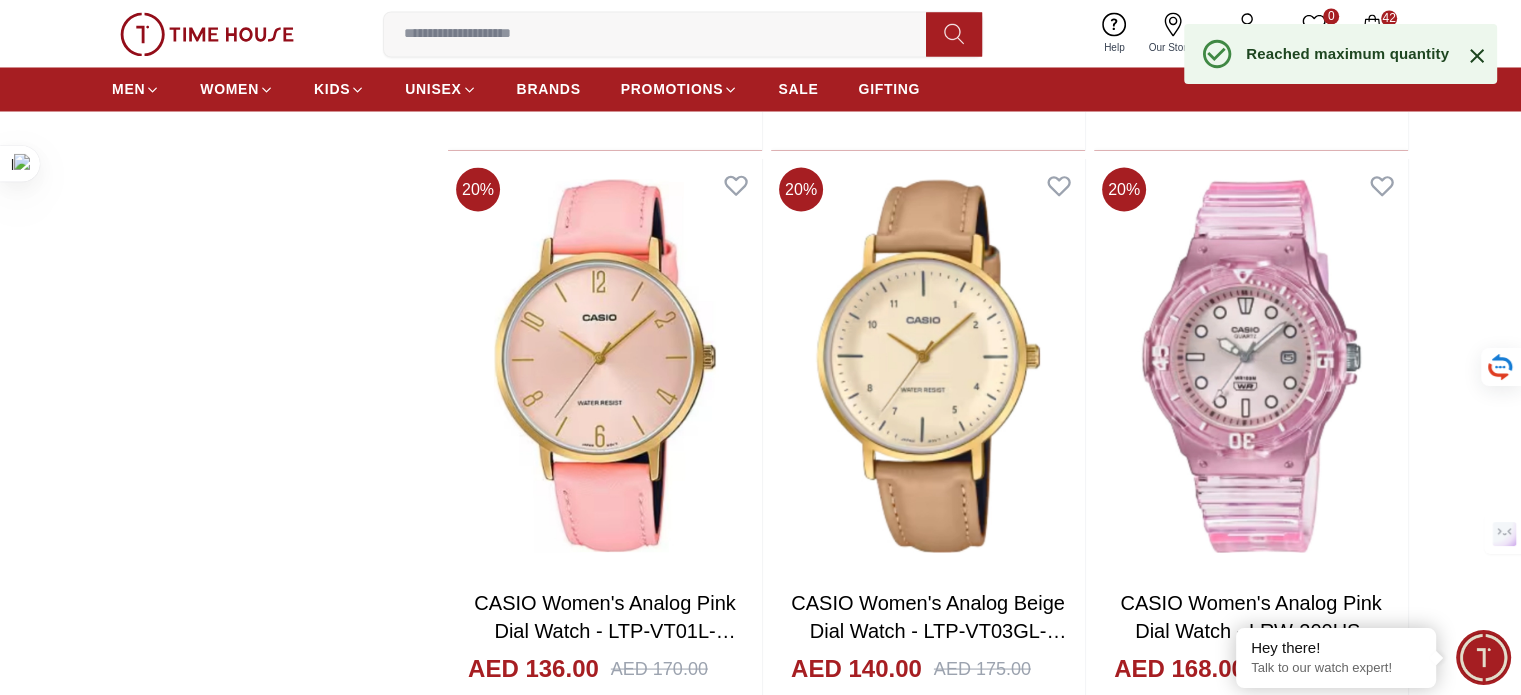 scroll, scrollTop: 56904, scrollLeft: 0, axis: vertical 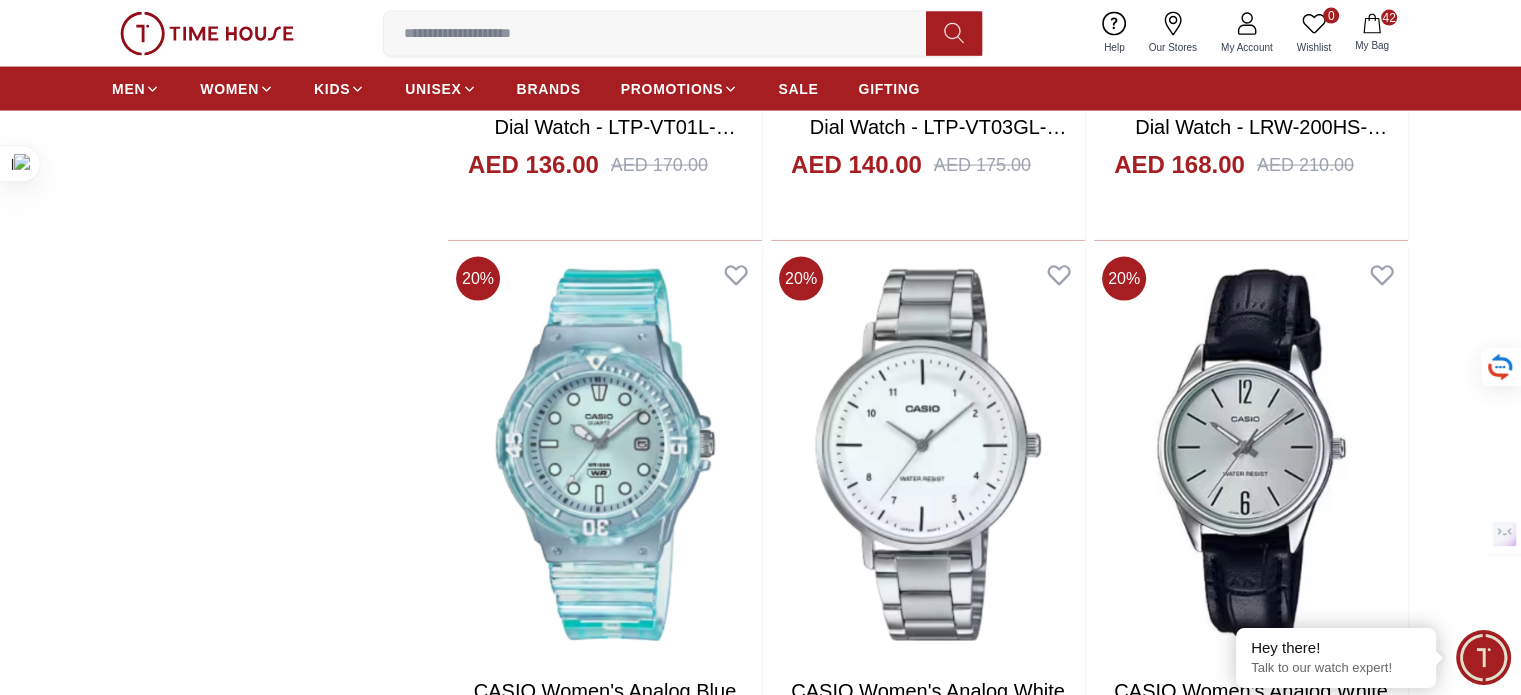 click on "Add to cart" at bounding box center [1251, 31638] 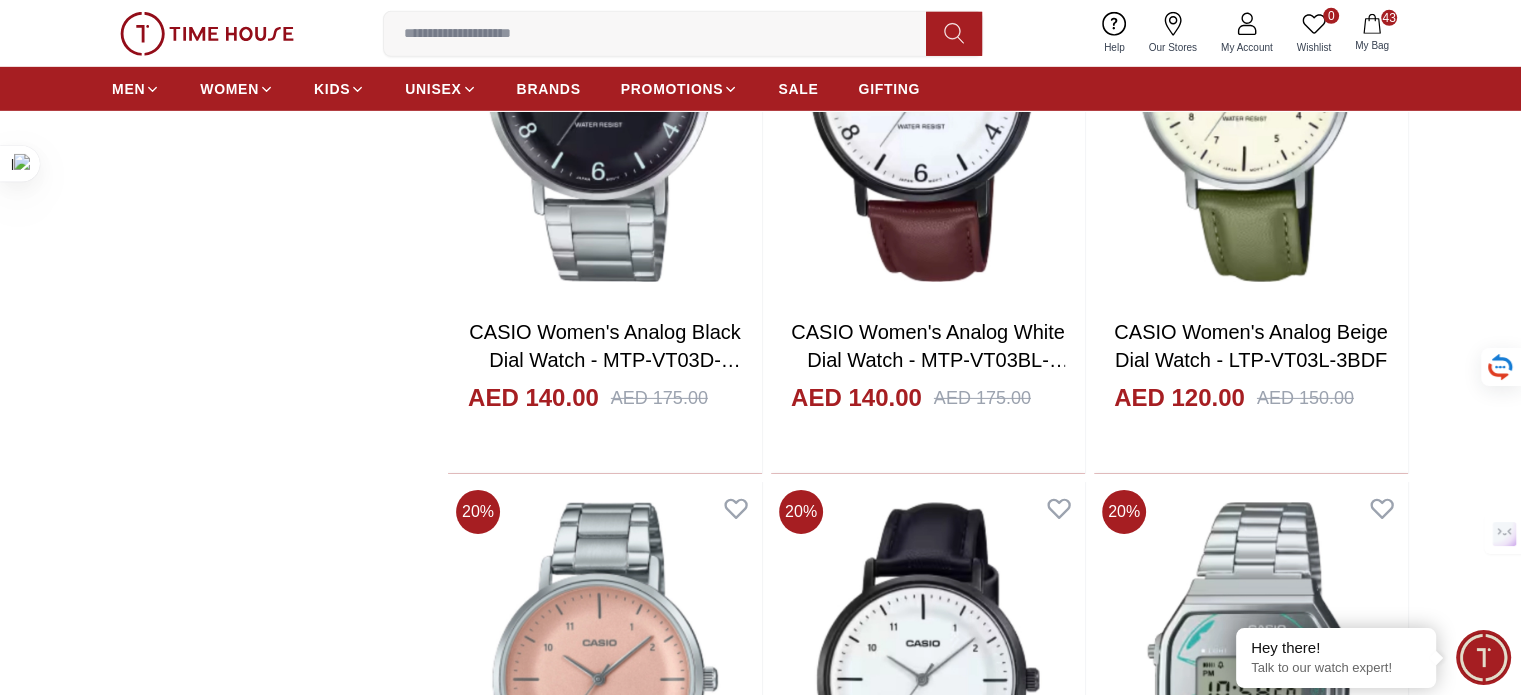 scroll, scrollTop: 59546, scrollLeft: 0, axis: vertical 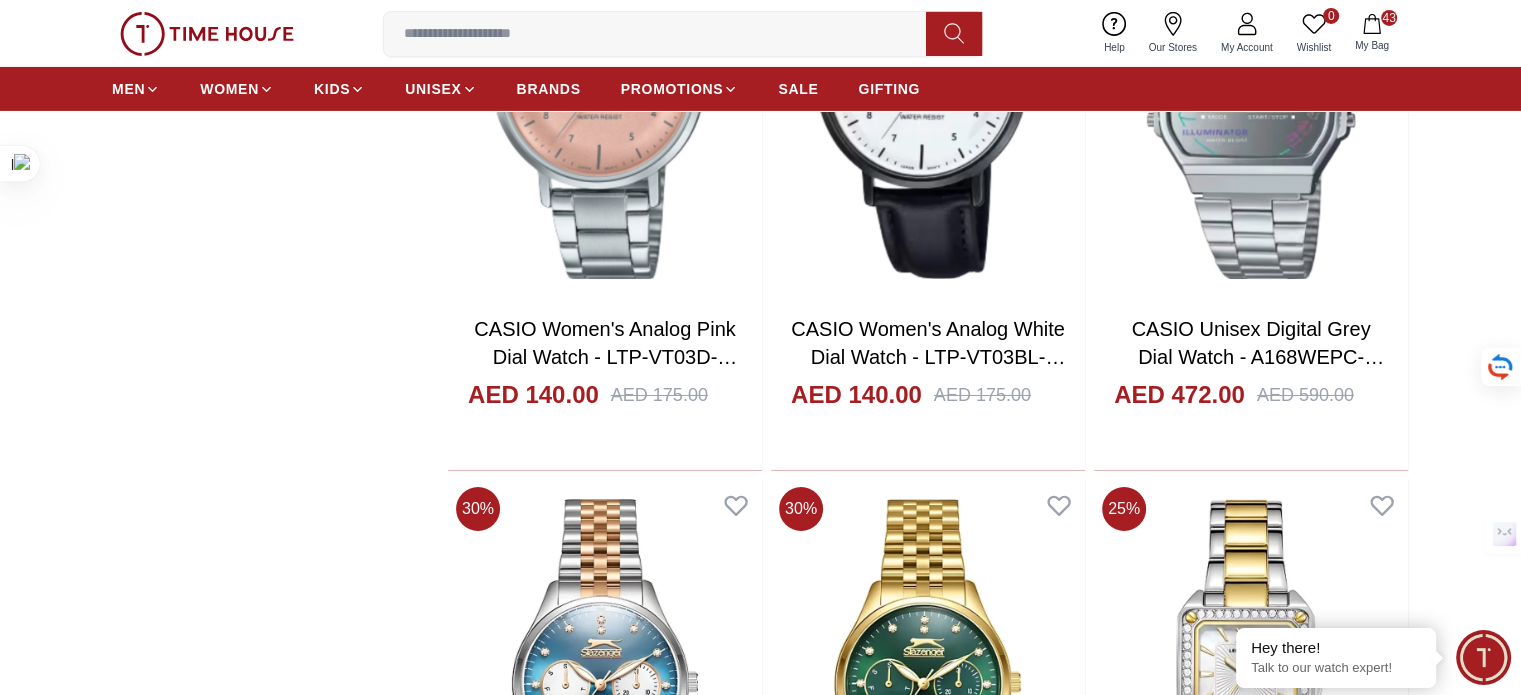 click on "Add to cart" at bounding box center (928, 33054) 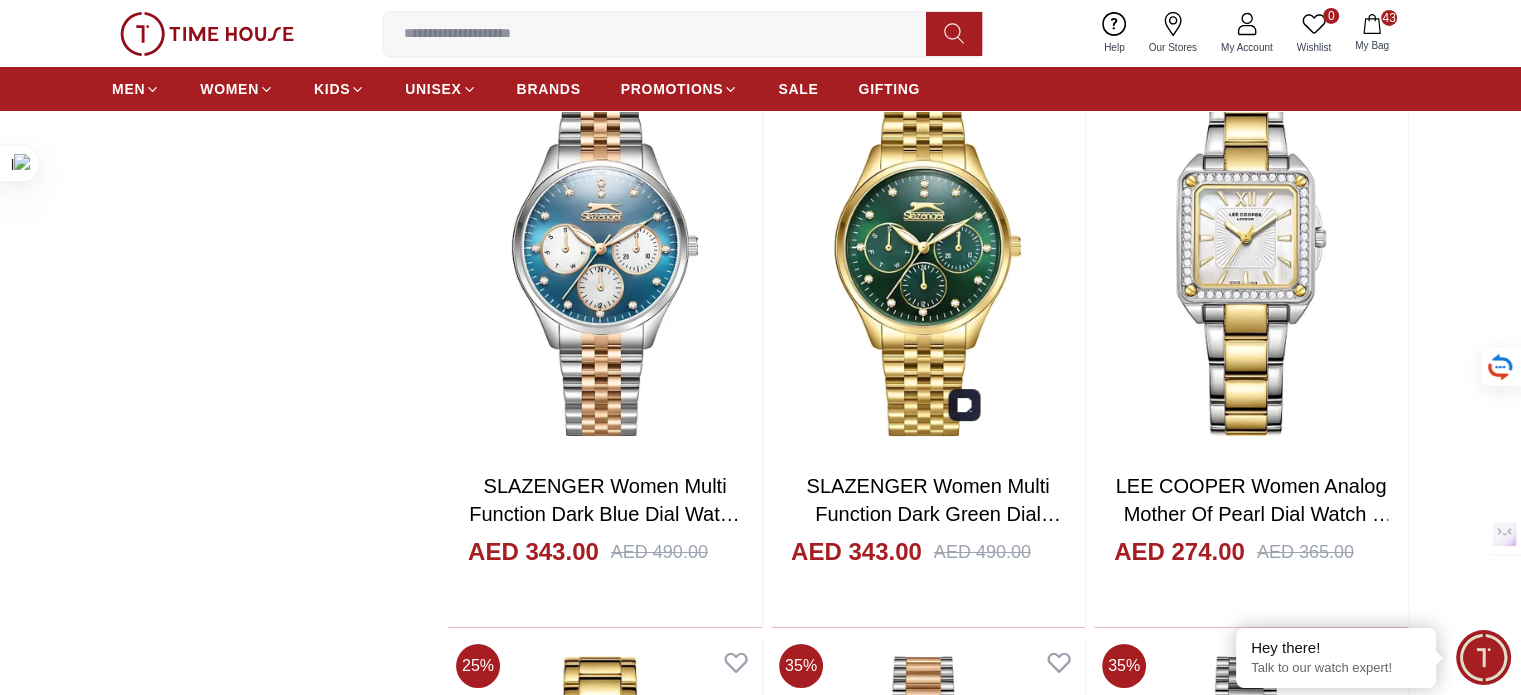 scroll, scrollTop: 60480, scrollLeft: 0, axis: vertical 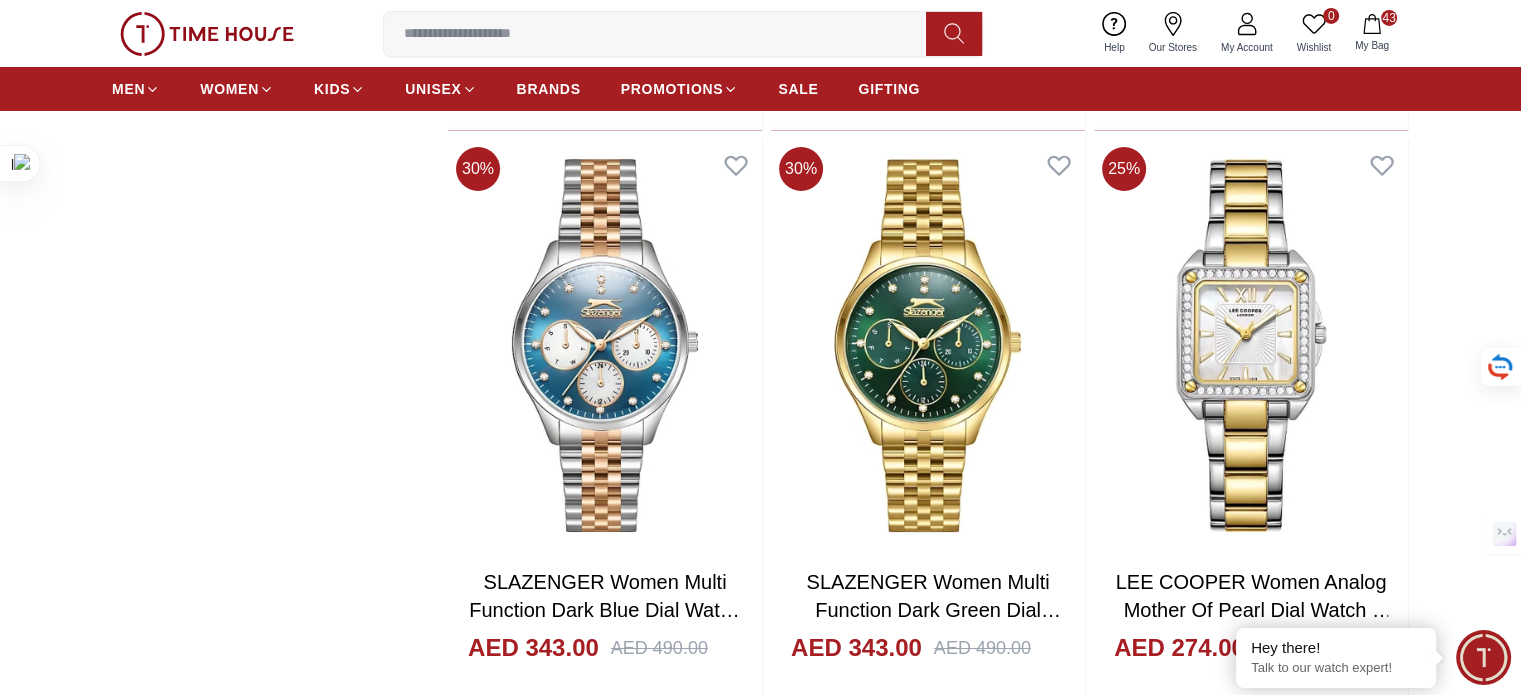click on "Add to cart" at bounding box center [604, 33306] 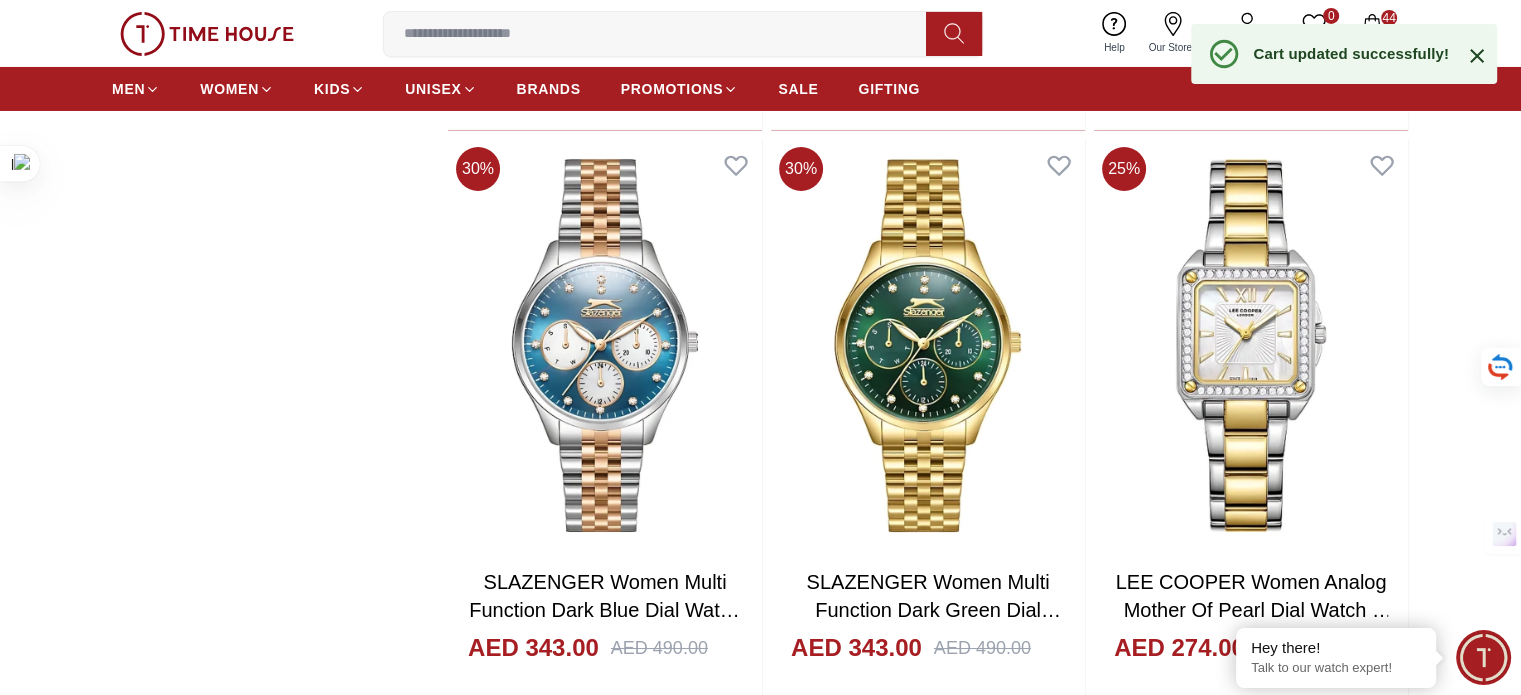 click on "Add to cart" at bounding box center [927, 33306] 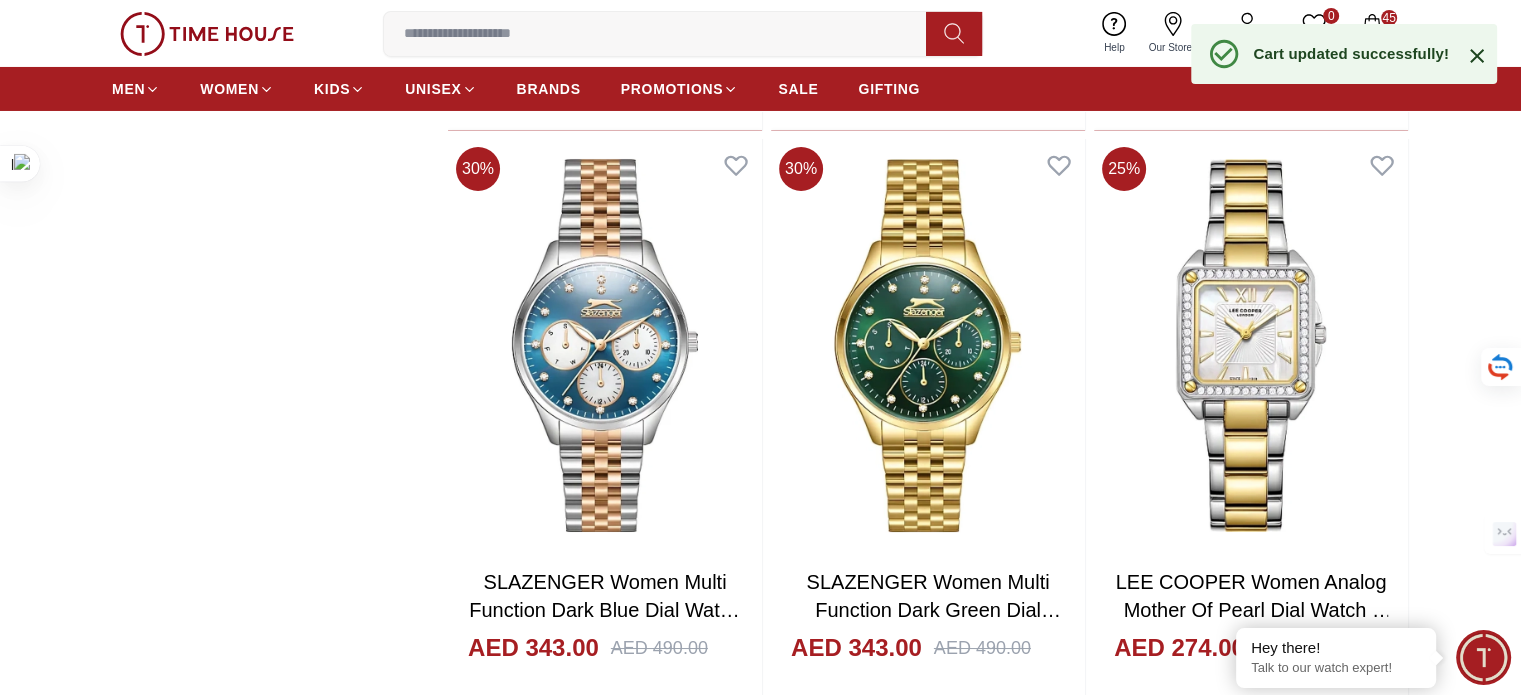 click on "Add to cart" at bounding box center (1250, 32714) 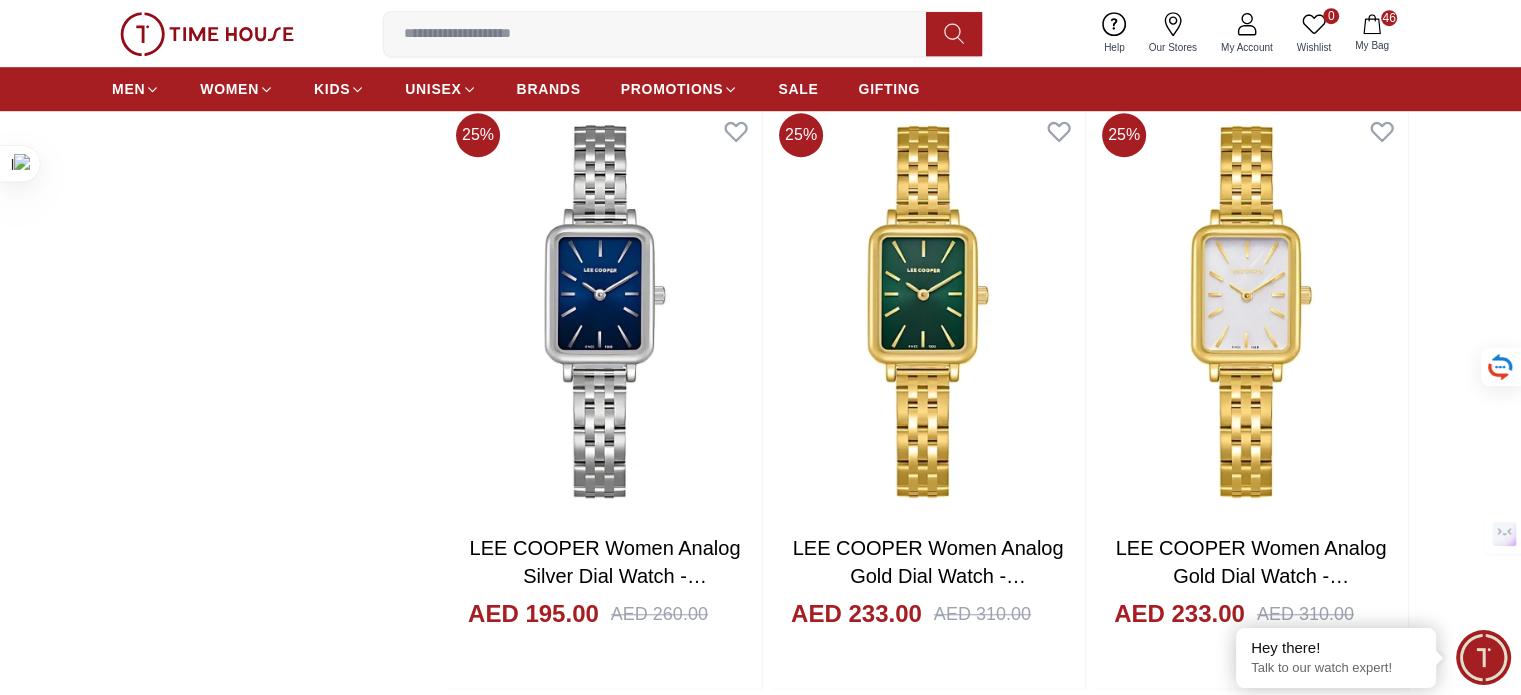 scroll, scrollTop: 62116, scrollLeft: 0, axis: vertical 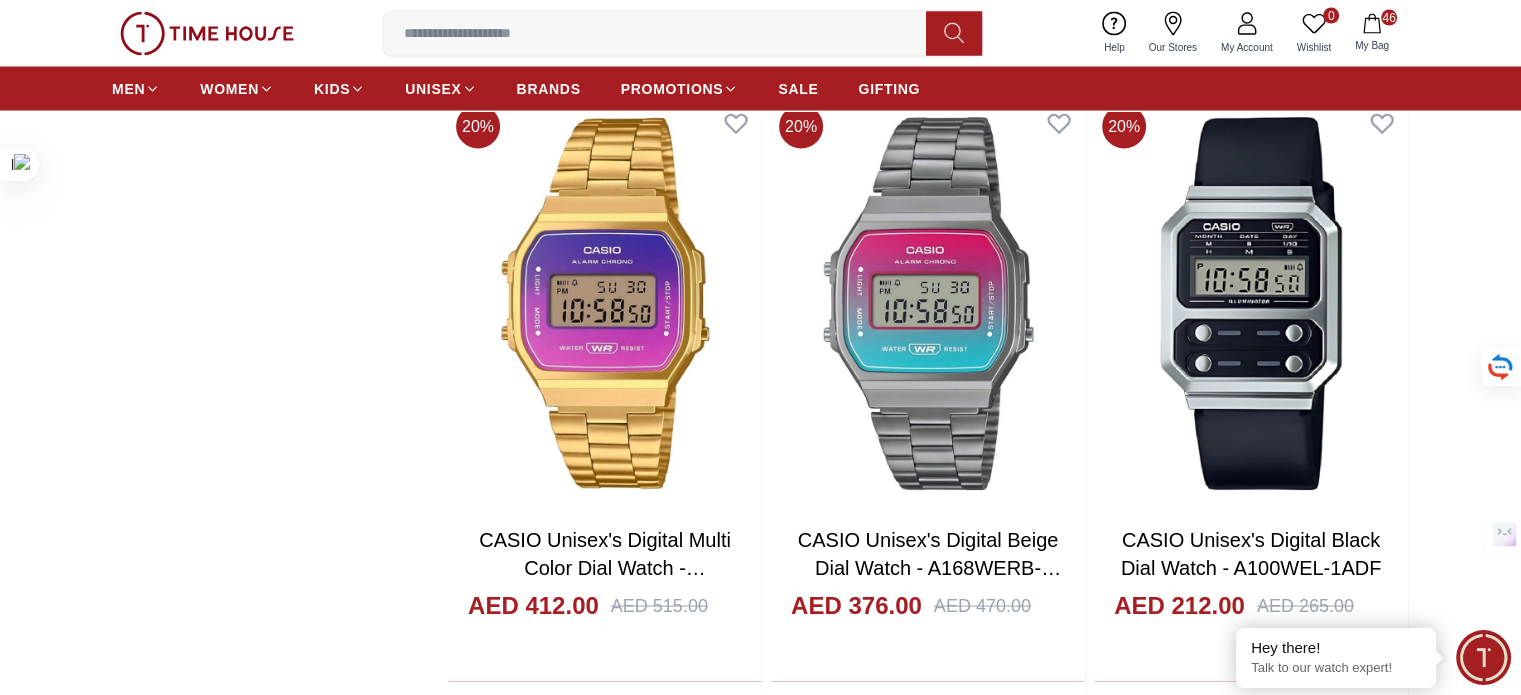 click on "Add to cart" at bounding box center [1250, 35043] 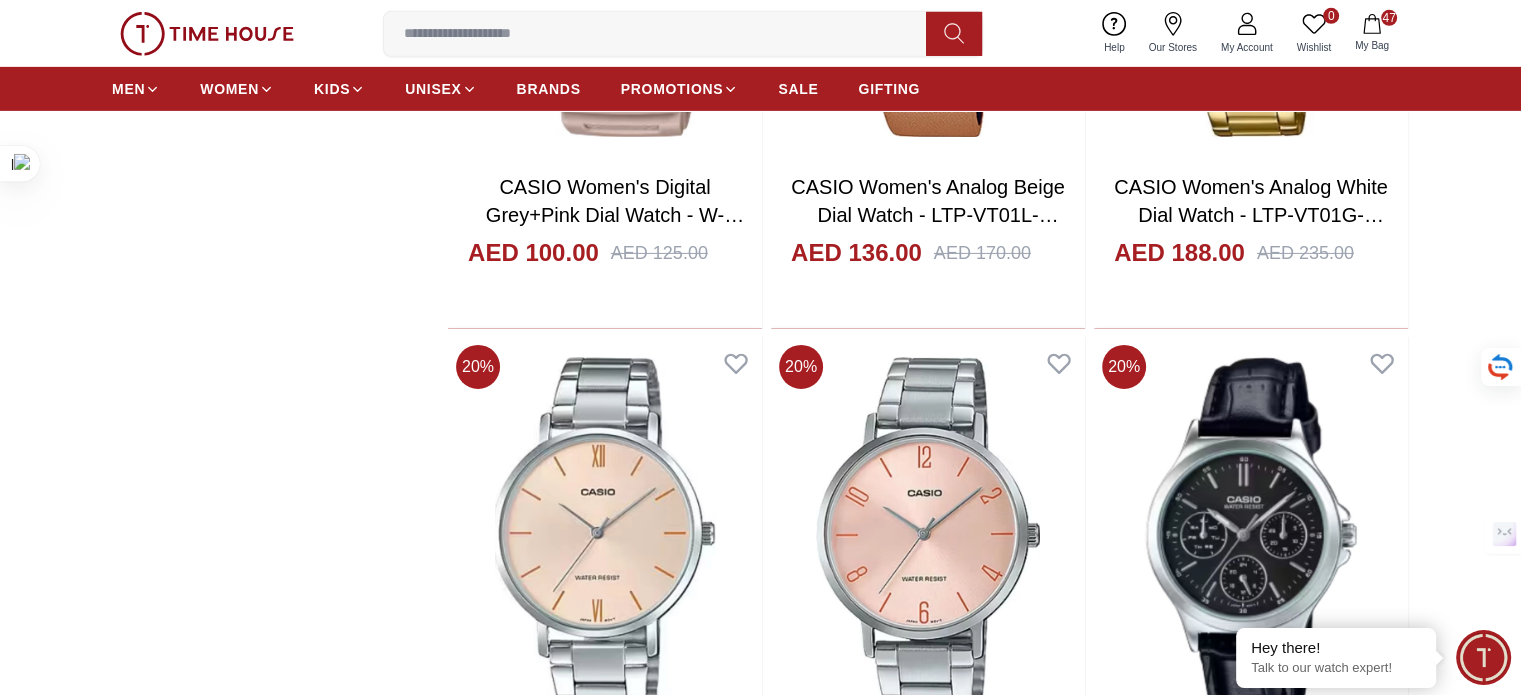 scroll, scrollTop: 67399, scrollLeft: 0, axis: vertical 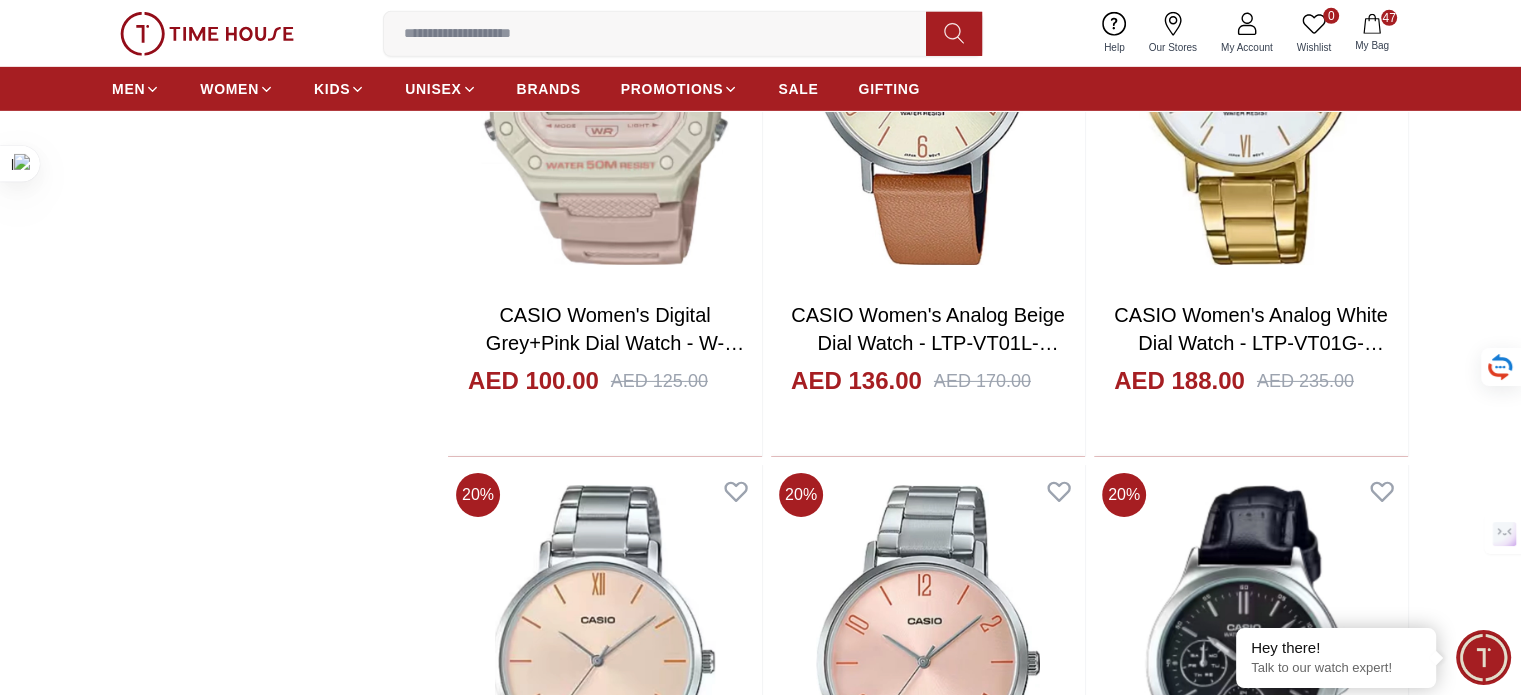 click 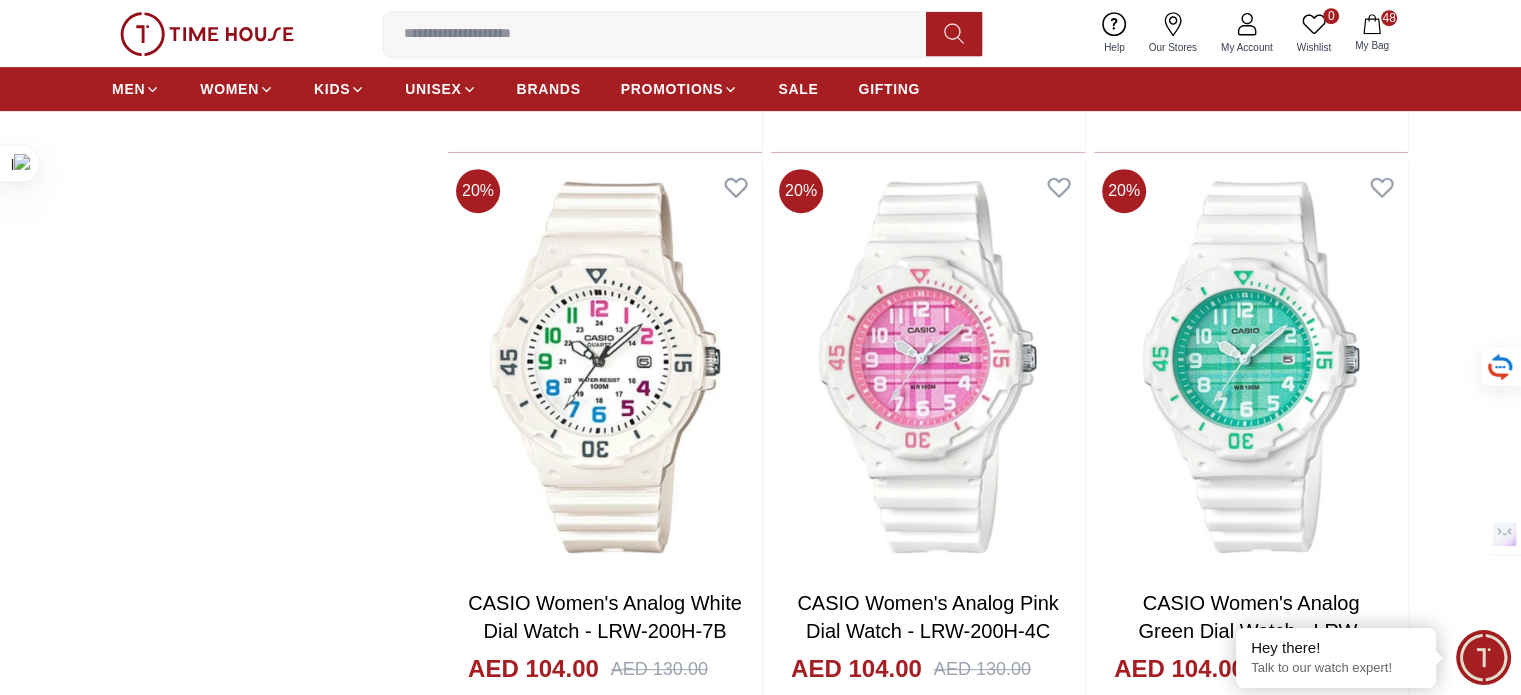 scroll, scrollTop: 69362, scrollLeft: 0, axis: vertical 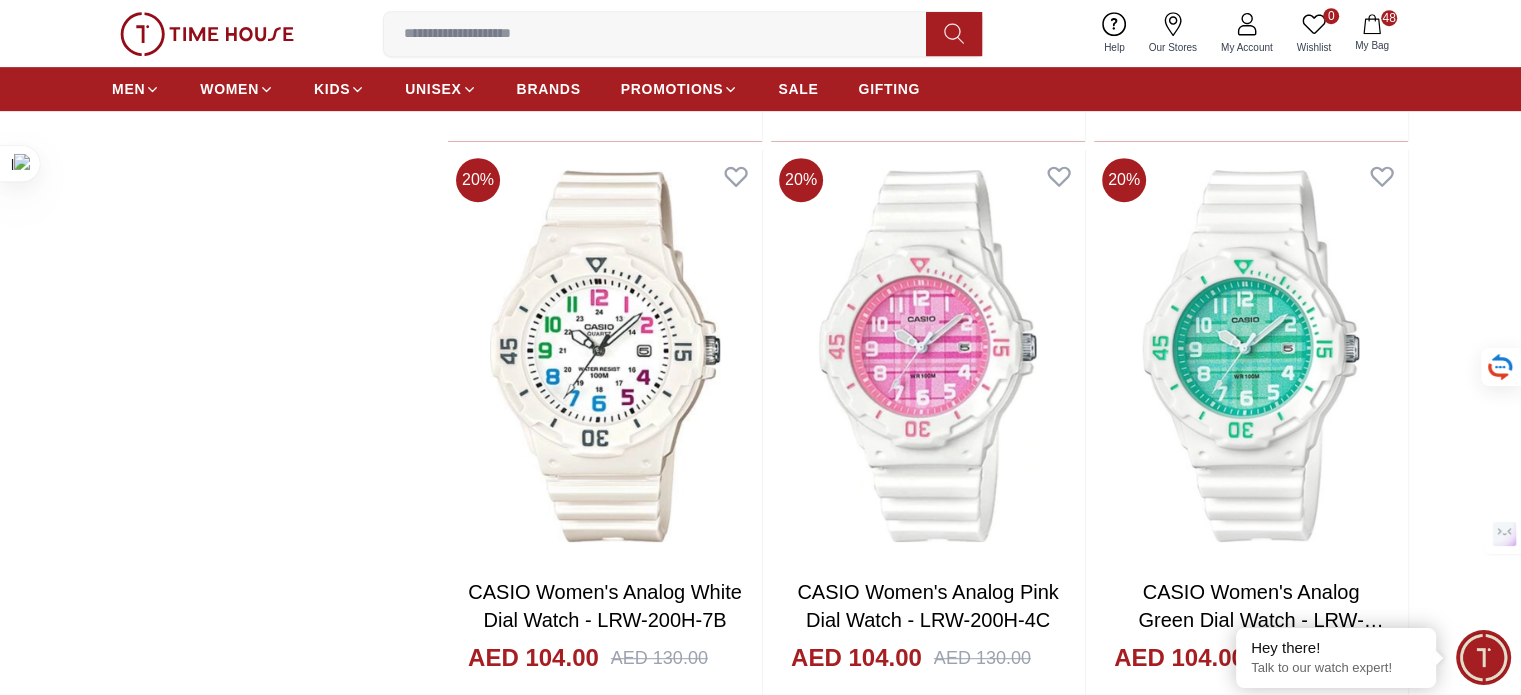 click on "Add to cart" at bounding box center [927, 37467] 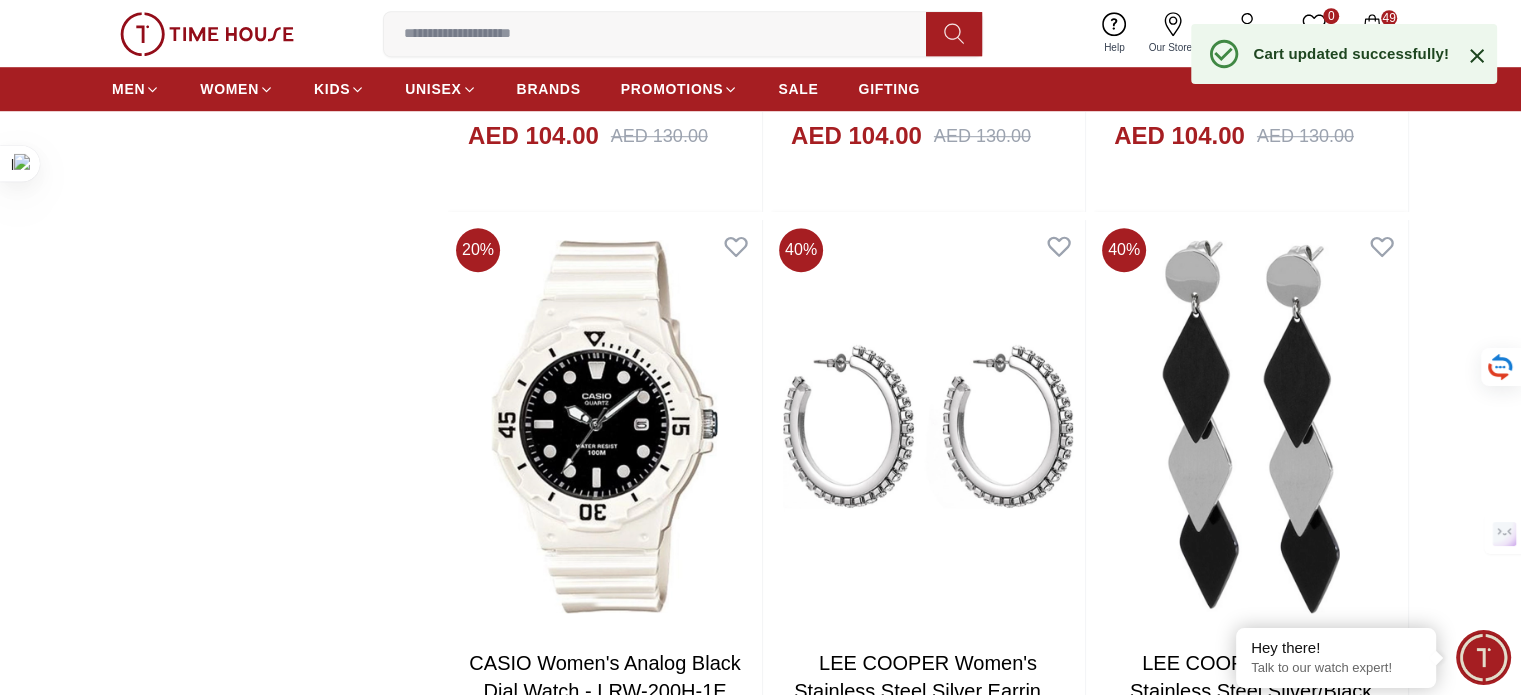 scroll, scrollTop: 69884, scrollLeft: 0, axis: vertical 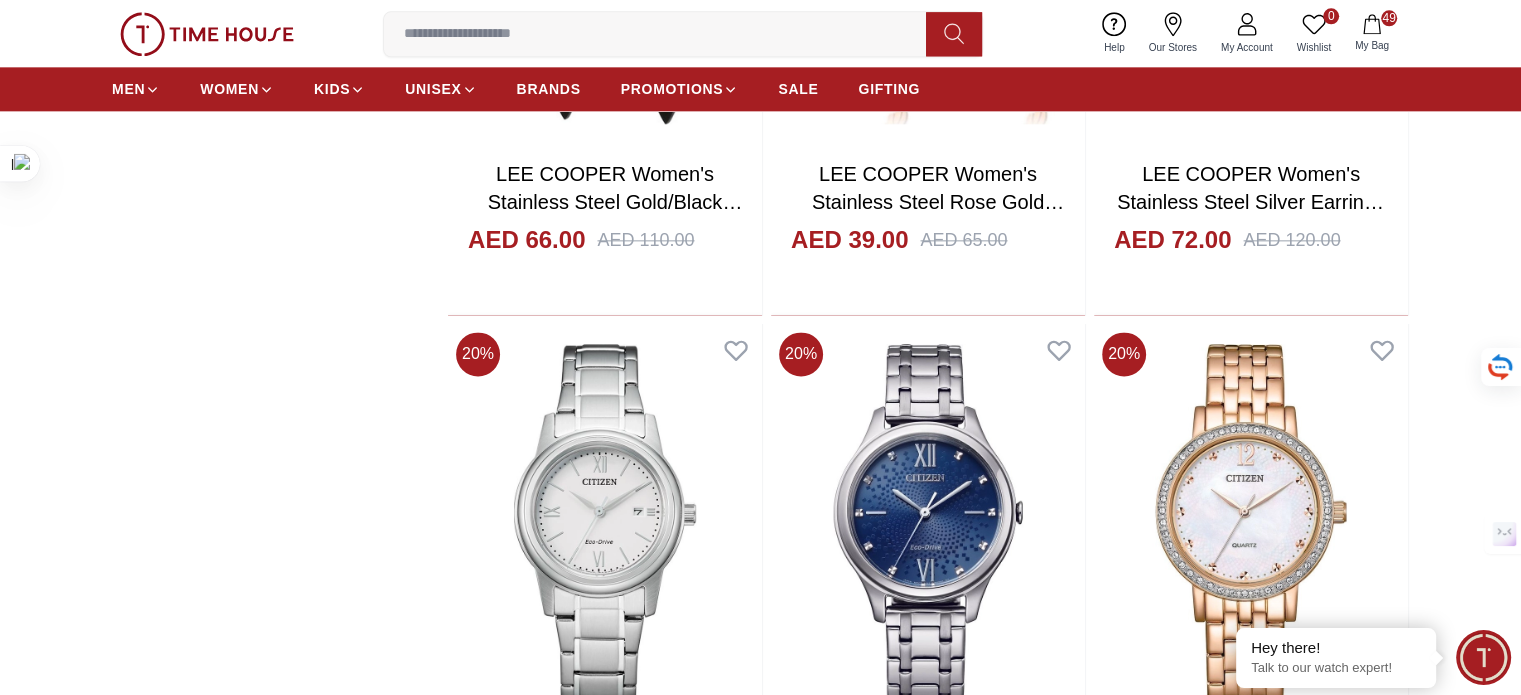 click on "Add to cart" at bounding box center [927, 38827] 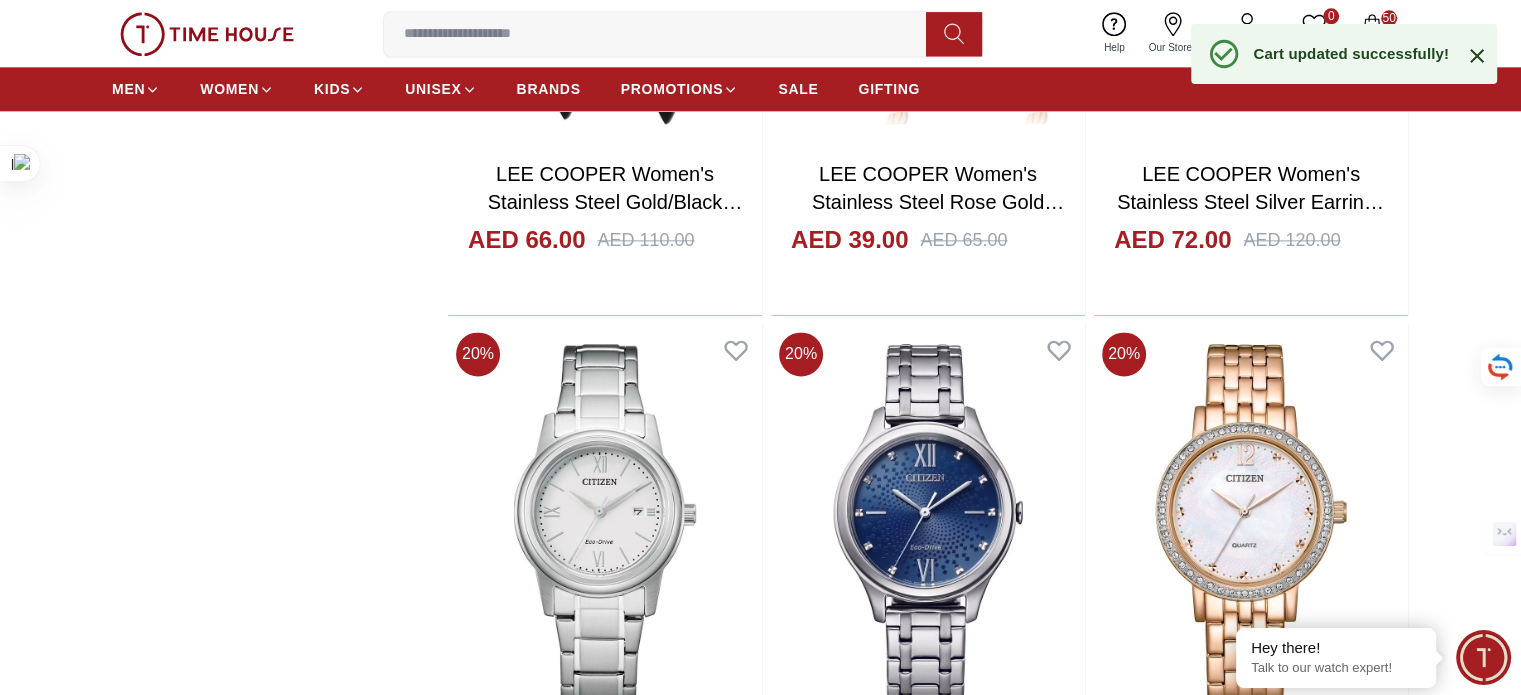 click on "Add to cart" at bounding box center [1251, 38234] 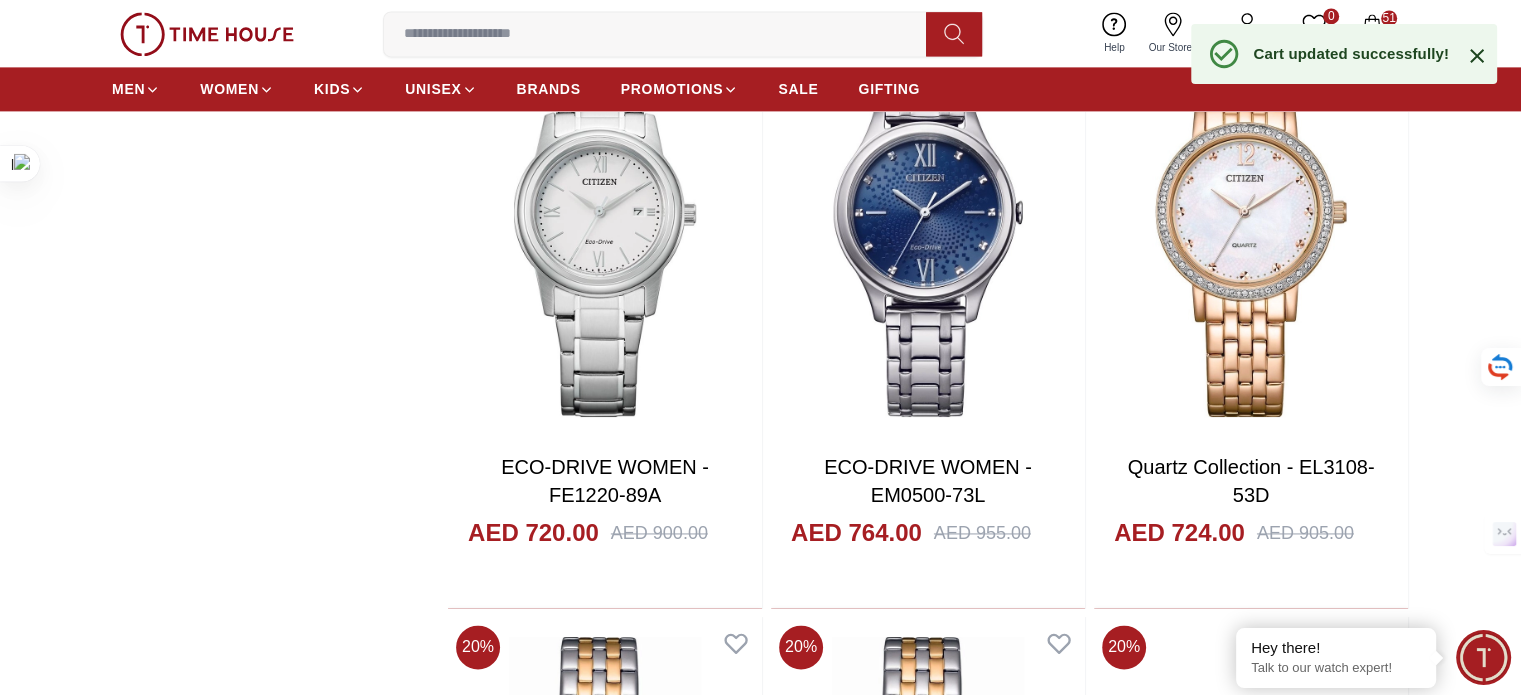 scroll, scrollTop: 71415, scrollLeft: 0, axis: vertical 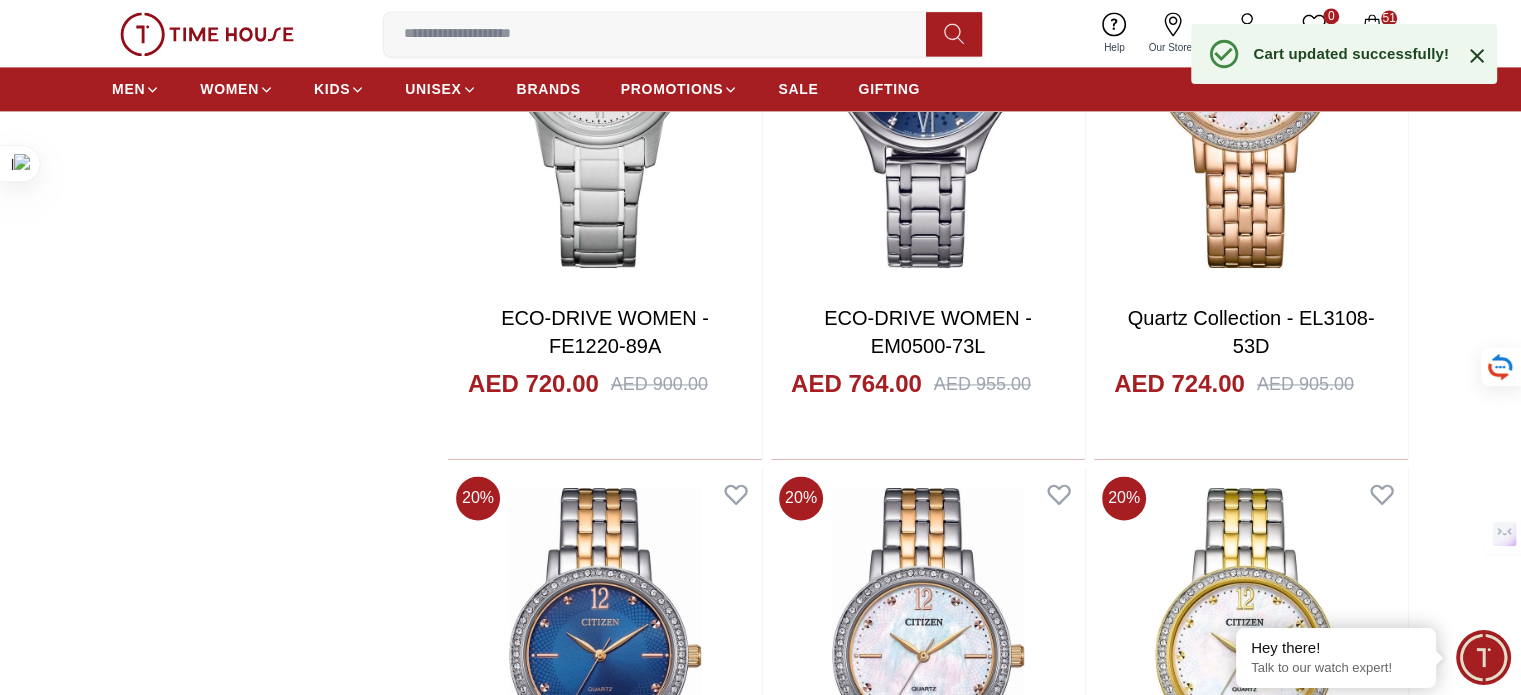 click on "Add to cart" at bounding box center [1250, 38378] 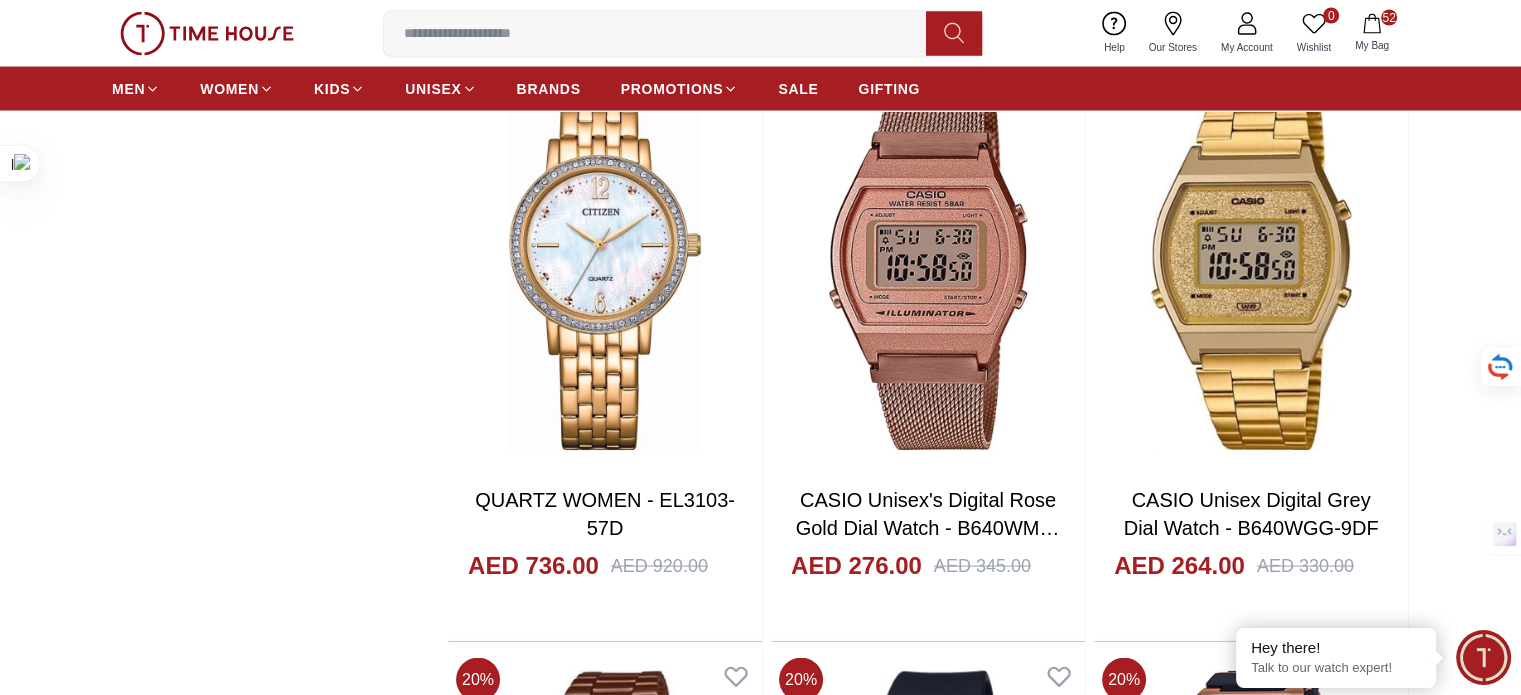 scroll, scrollTop: 72383, scrollLeft: 0, axis: vertical 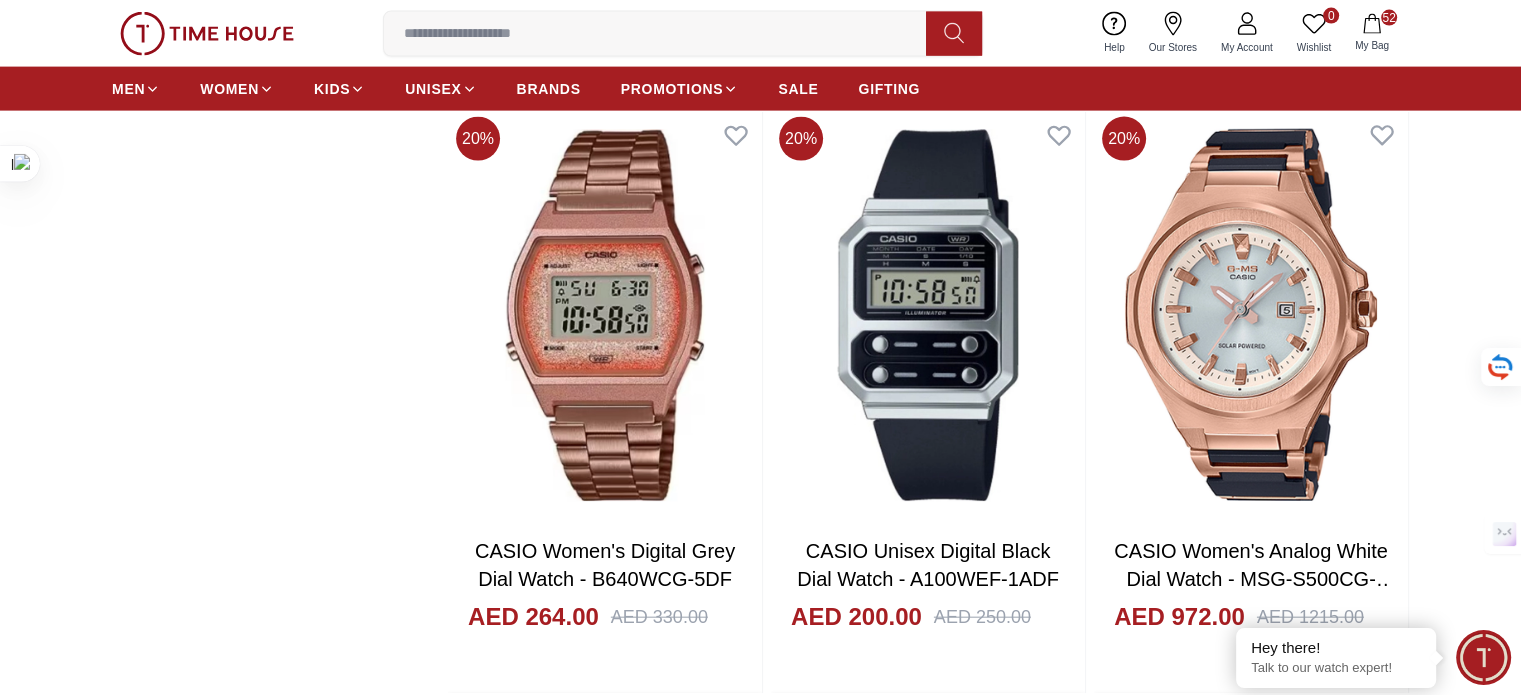 click on "Add to cart" at bounding box center (1250, 39205) 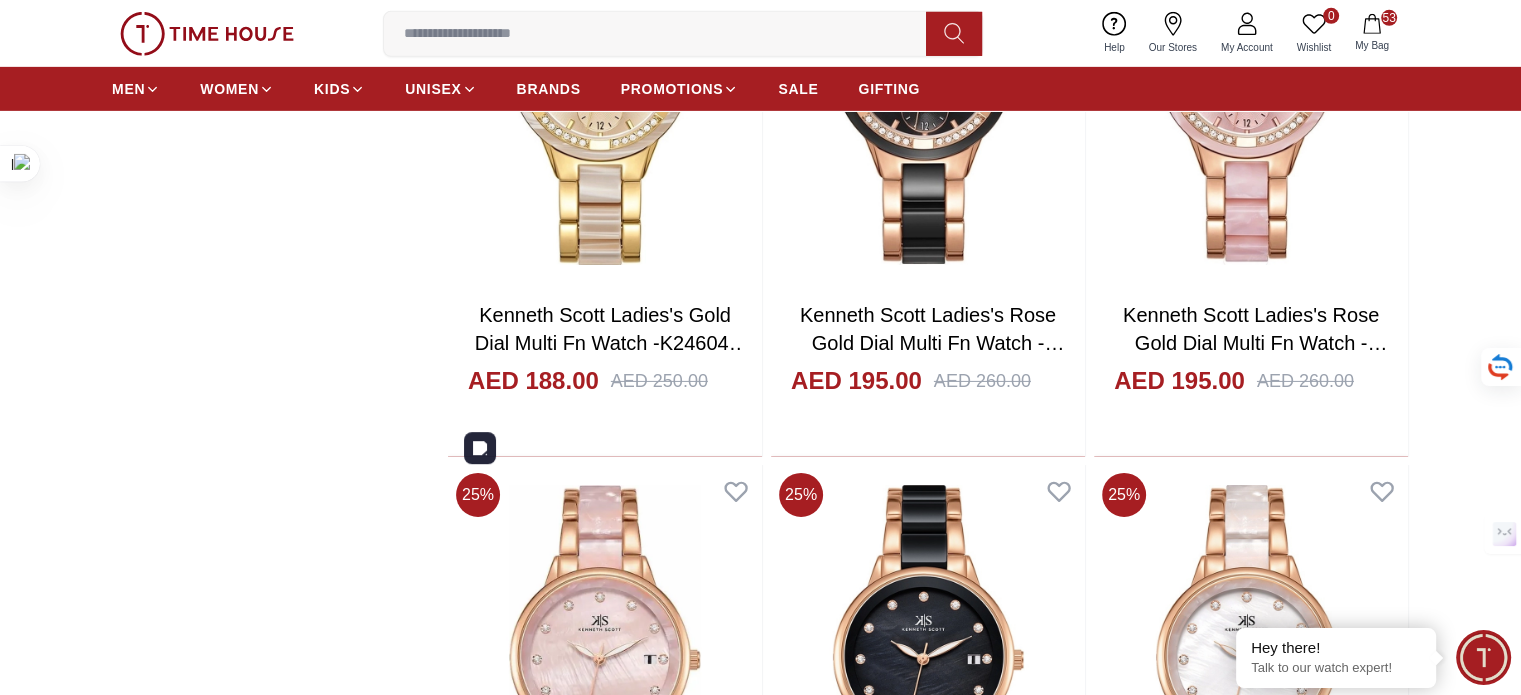 scroll, scrollTop: 74976, scrollLeft: 0, axis: vertical 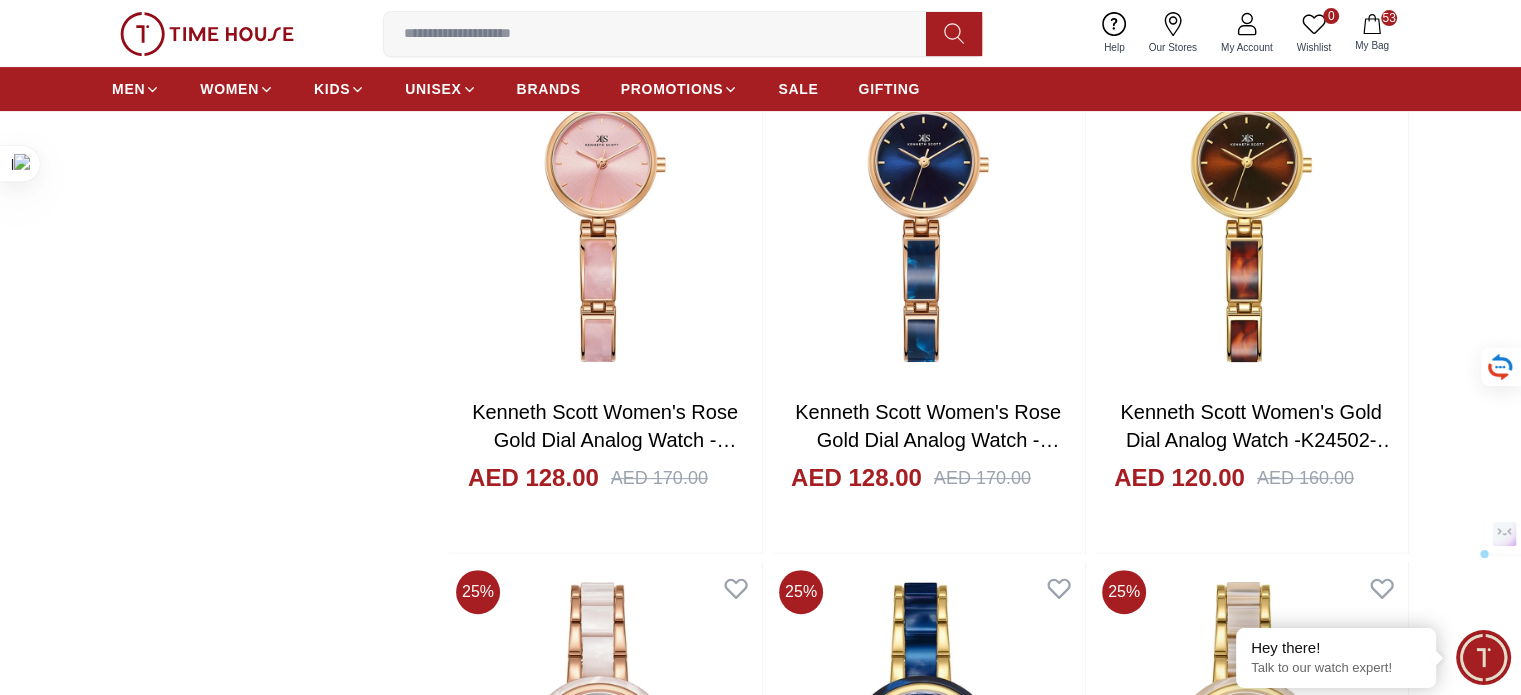 drag, startPoint x: 1256, startPoint y: 511, endPoint x: 1251, endPoint y: 536, distance: 25.495098 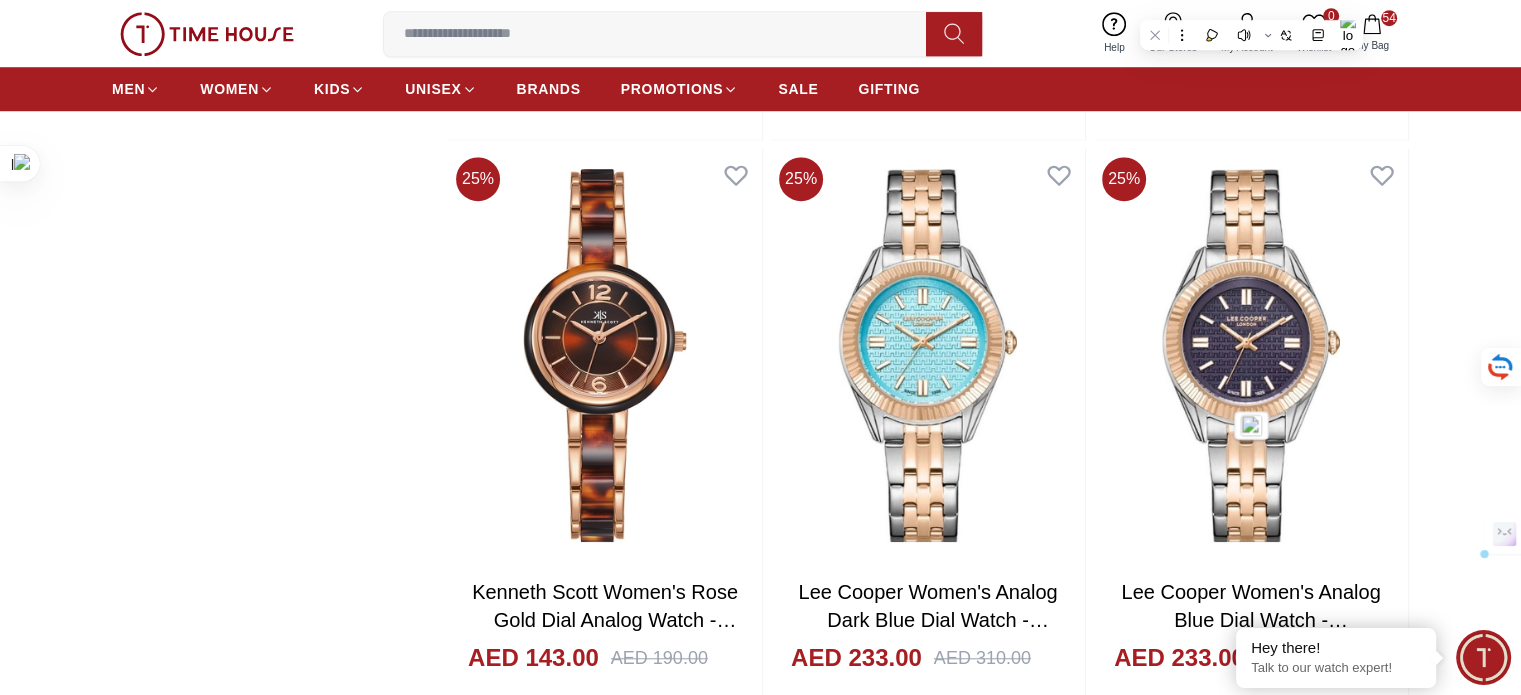 scroll, scrollTop: 77684, scrollLeft: 0, axis: vertical 